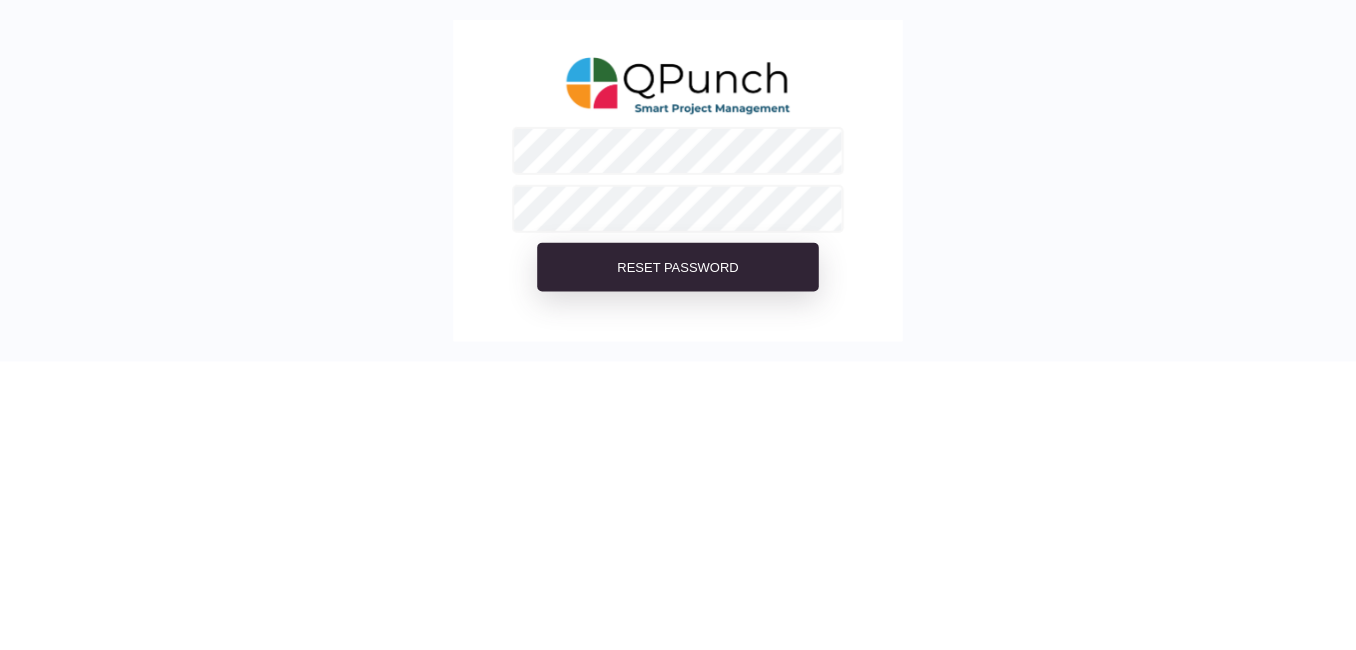 scroll, scrollTop: 0, scrollLeft: 0, axis: both 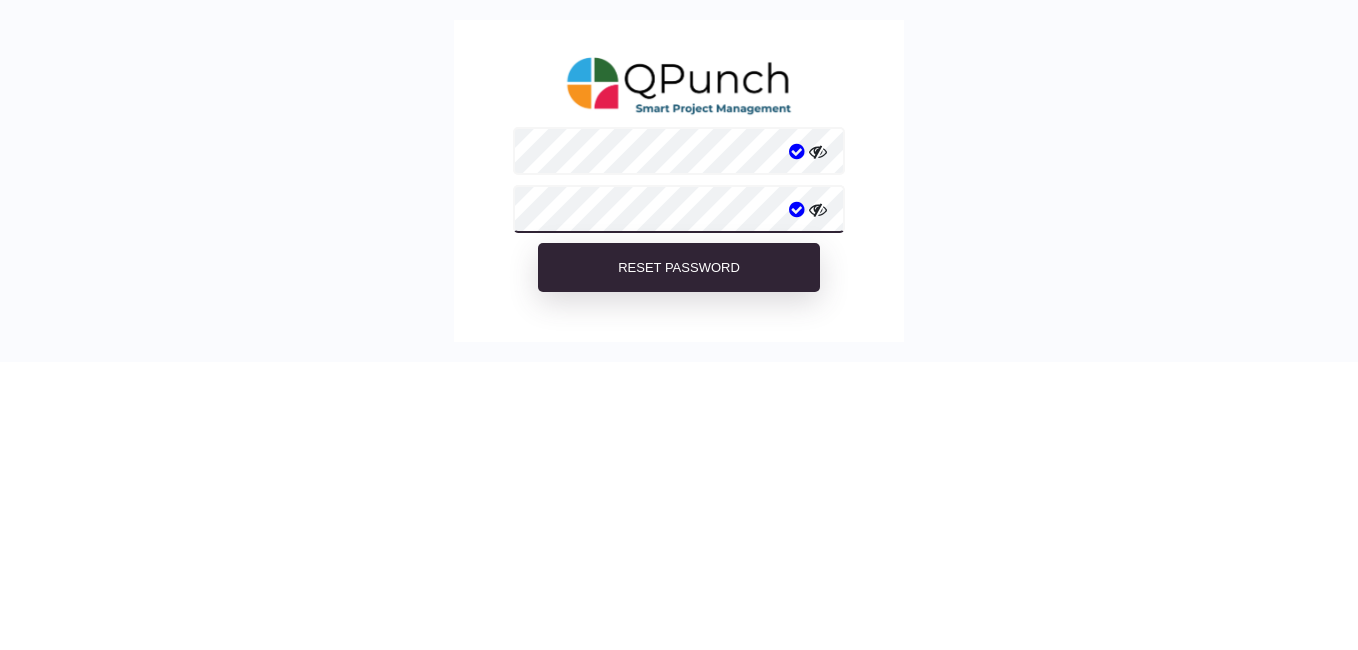 click on "Reset Password" at bounding box center (679, 268) 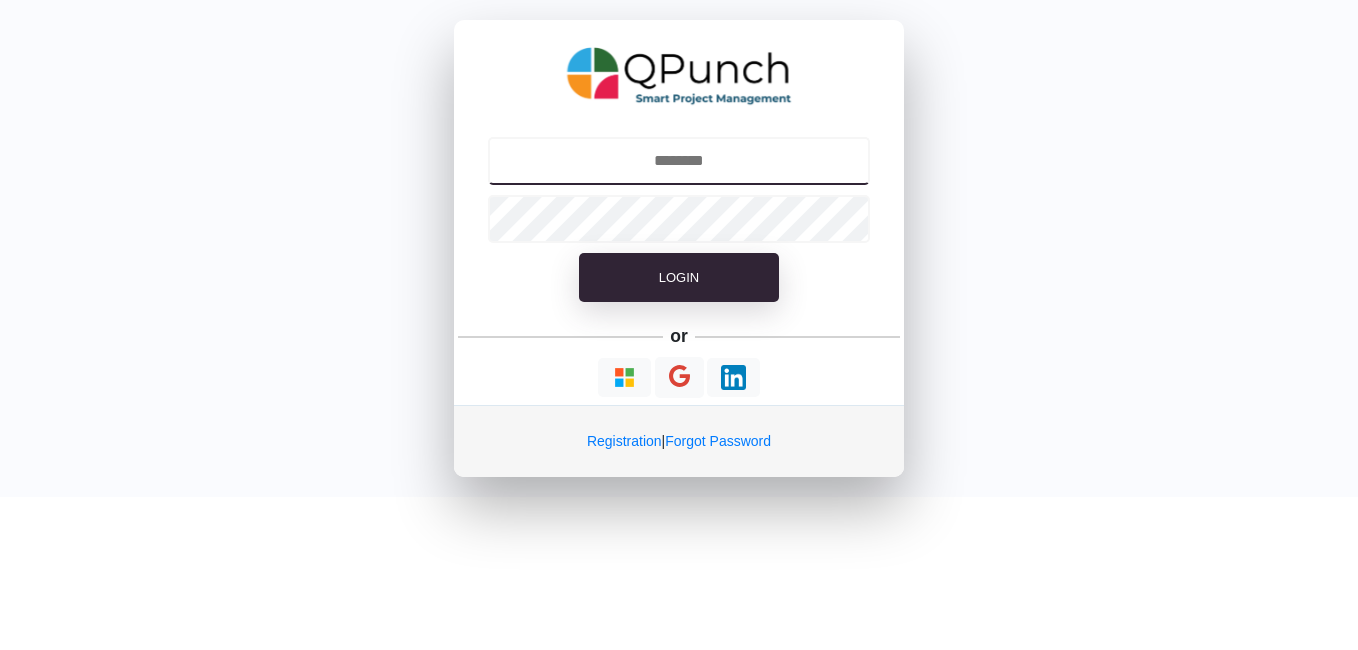 type on "**********" 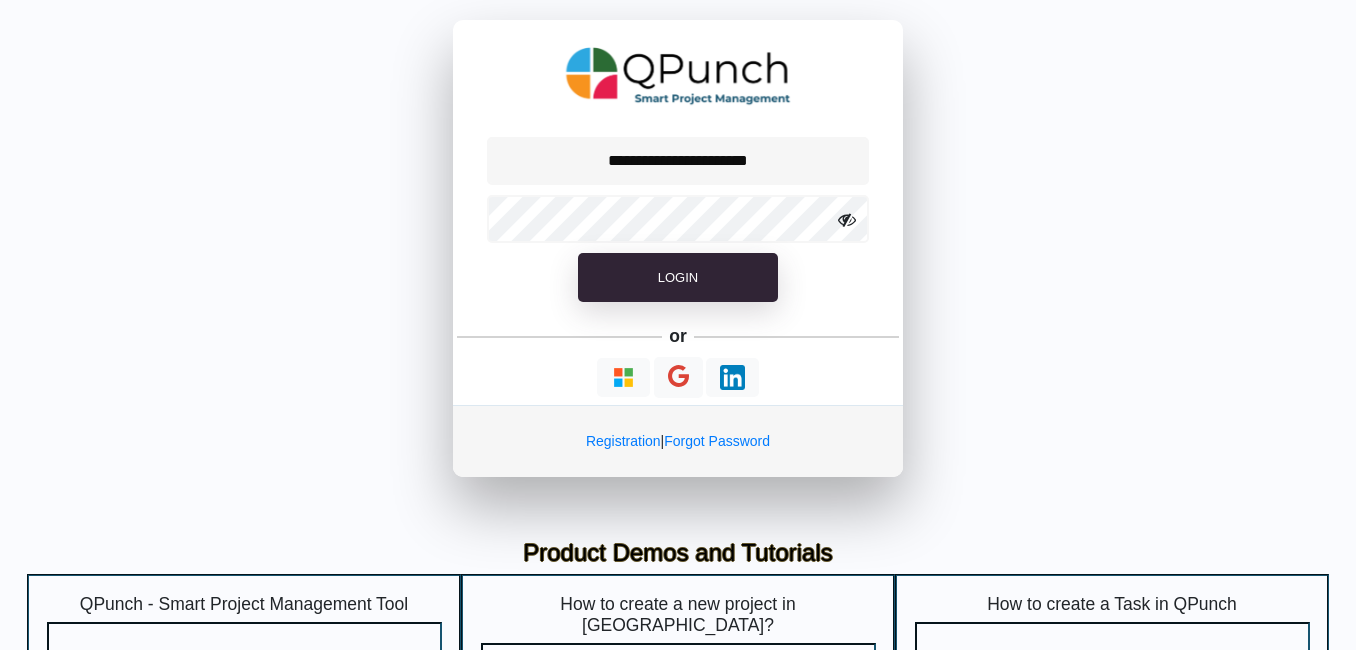 click at bounding box center [847, 220] 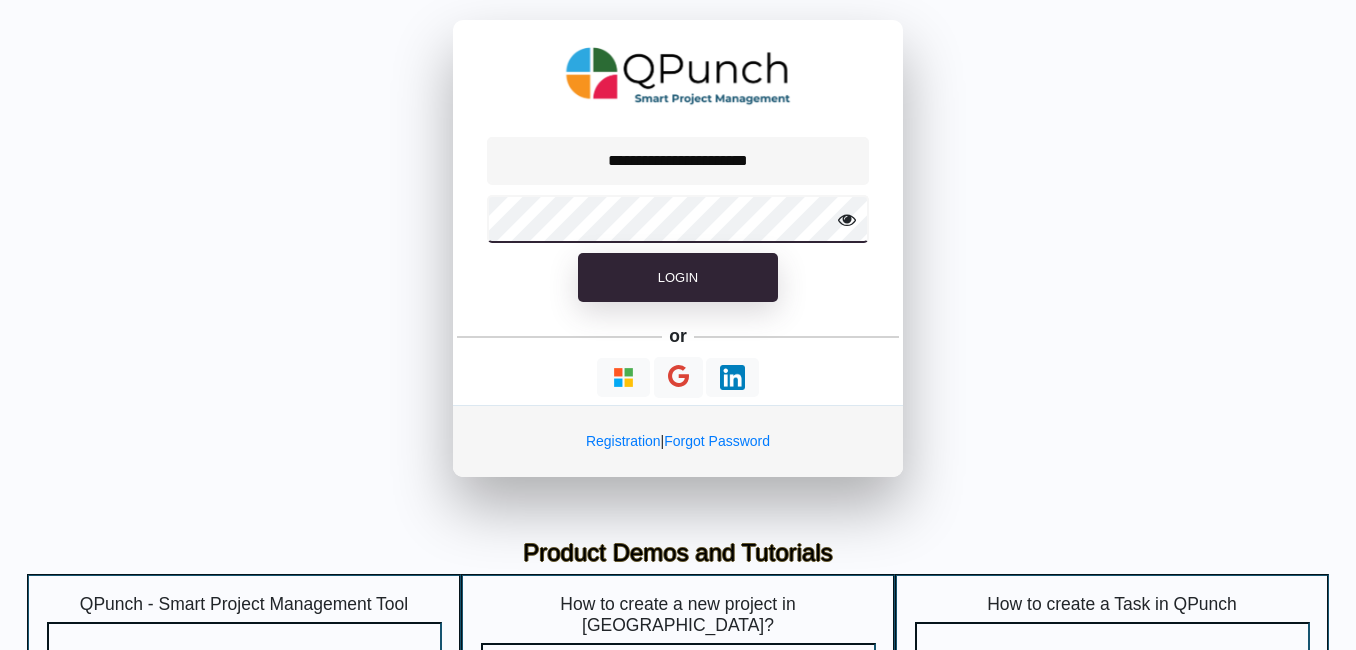 click on "Login" at bounding box center (678, 278) 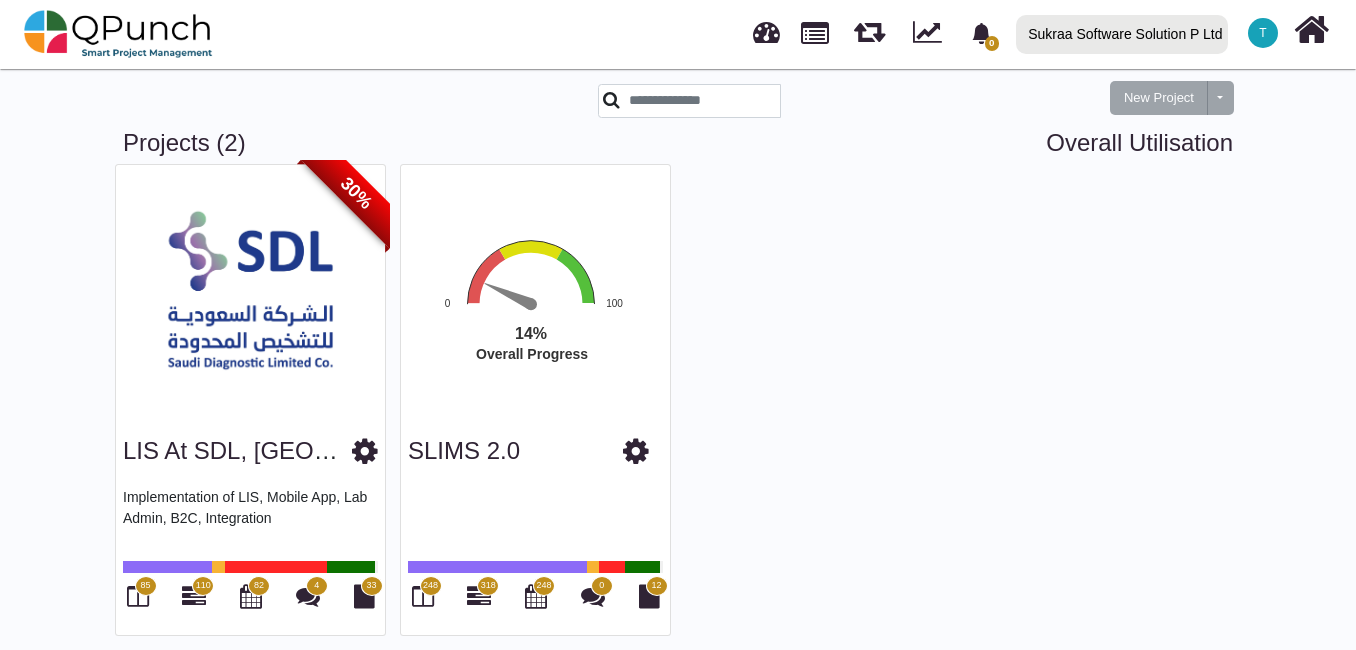 scroll, scrollTop: 63, scrollLeft: 0, axis: vertical 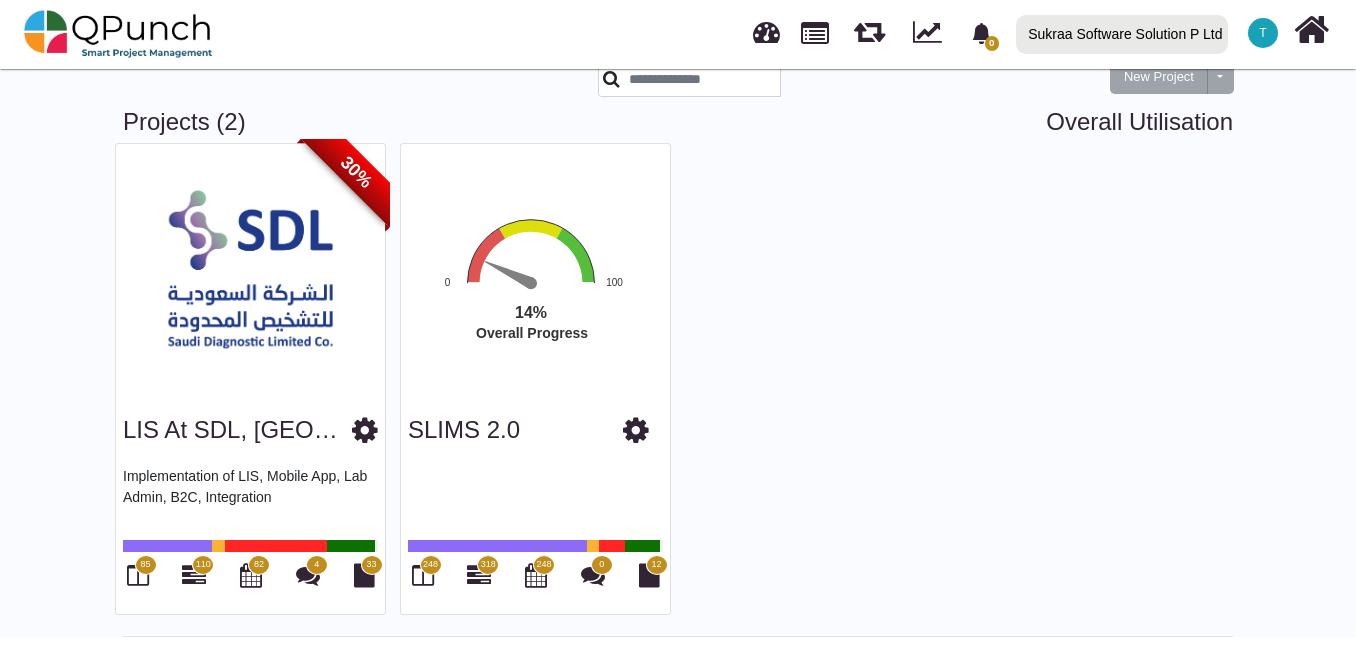 click 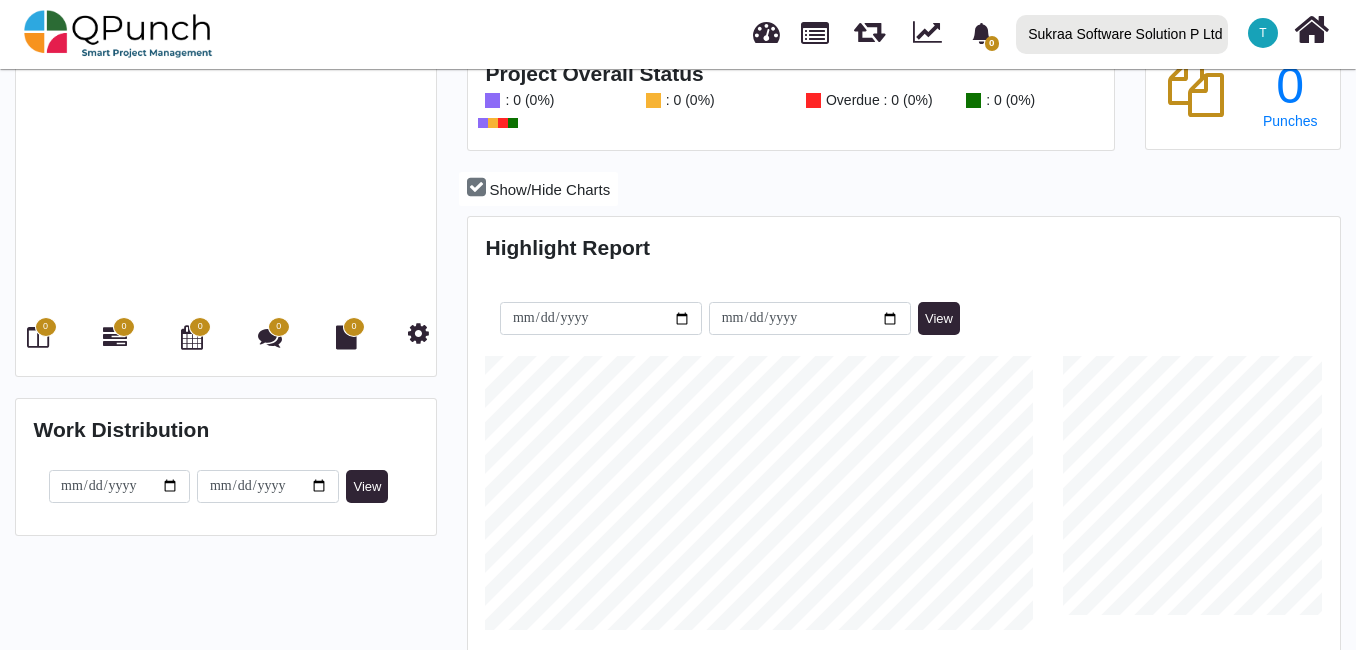 scroll, scrollTop: 0, scrollLeft: 0, axis: both 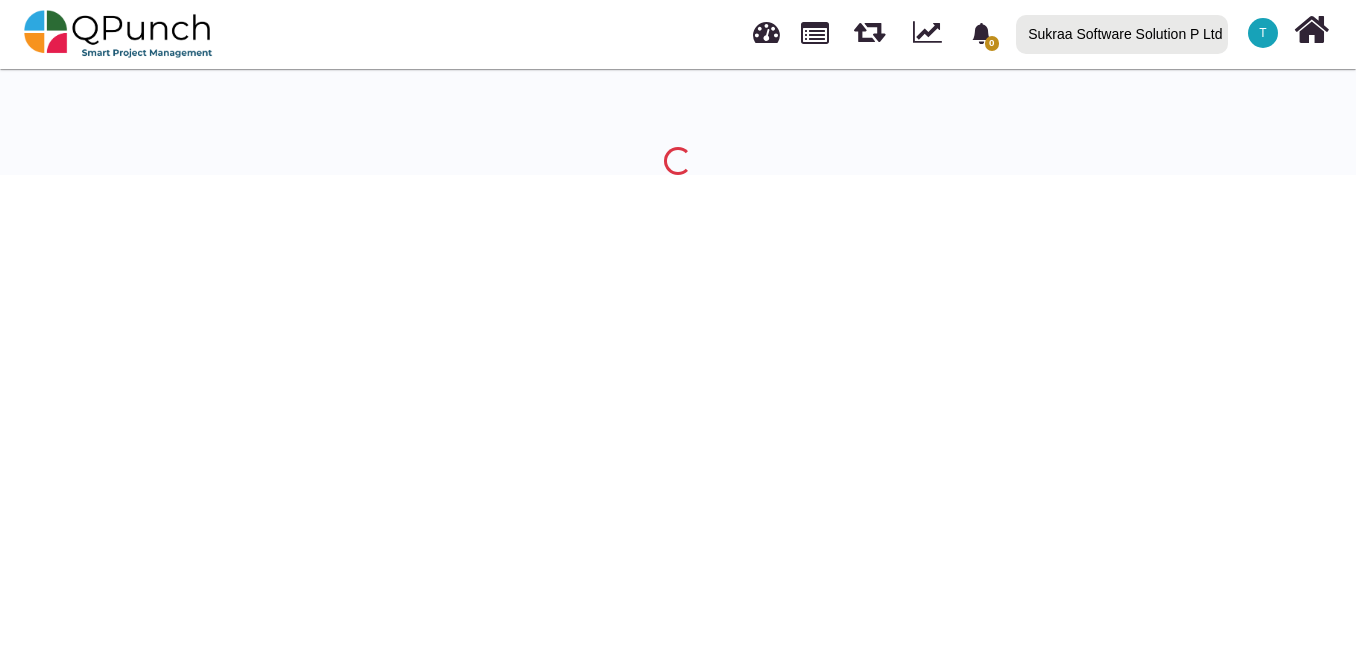 drag, startPoint x: 567, startPoint y: 347, endPoint x: 478, endPoint y: 341, distance: 89.20202 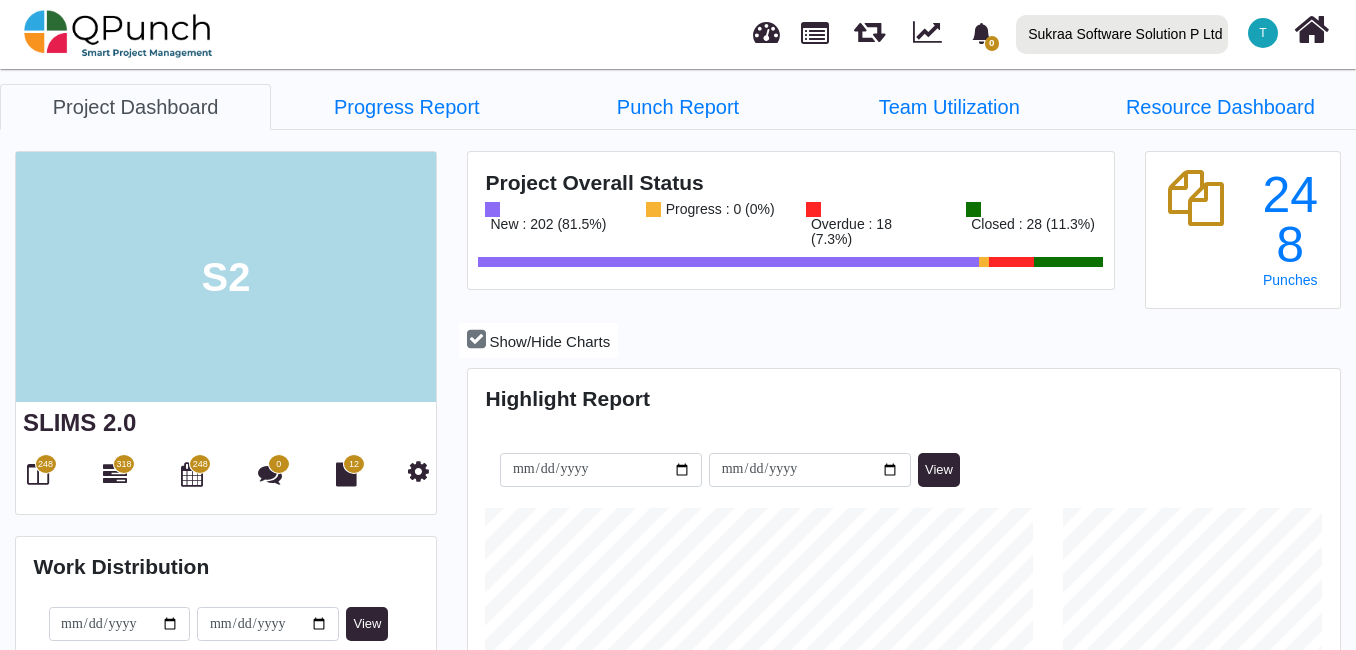 scroll, scrollTop: 999726, scrollLeft: 999422, axis: both 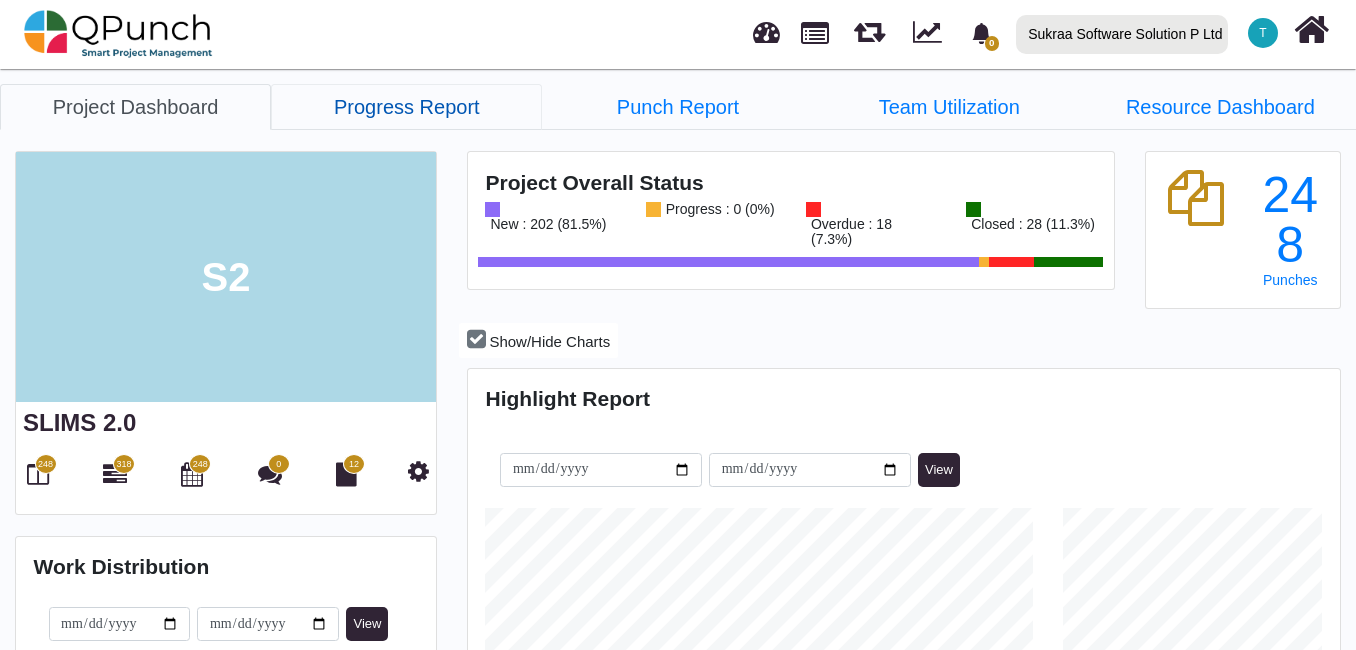 click on "Progress Report" at bounding box center [406, 107] 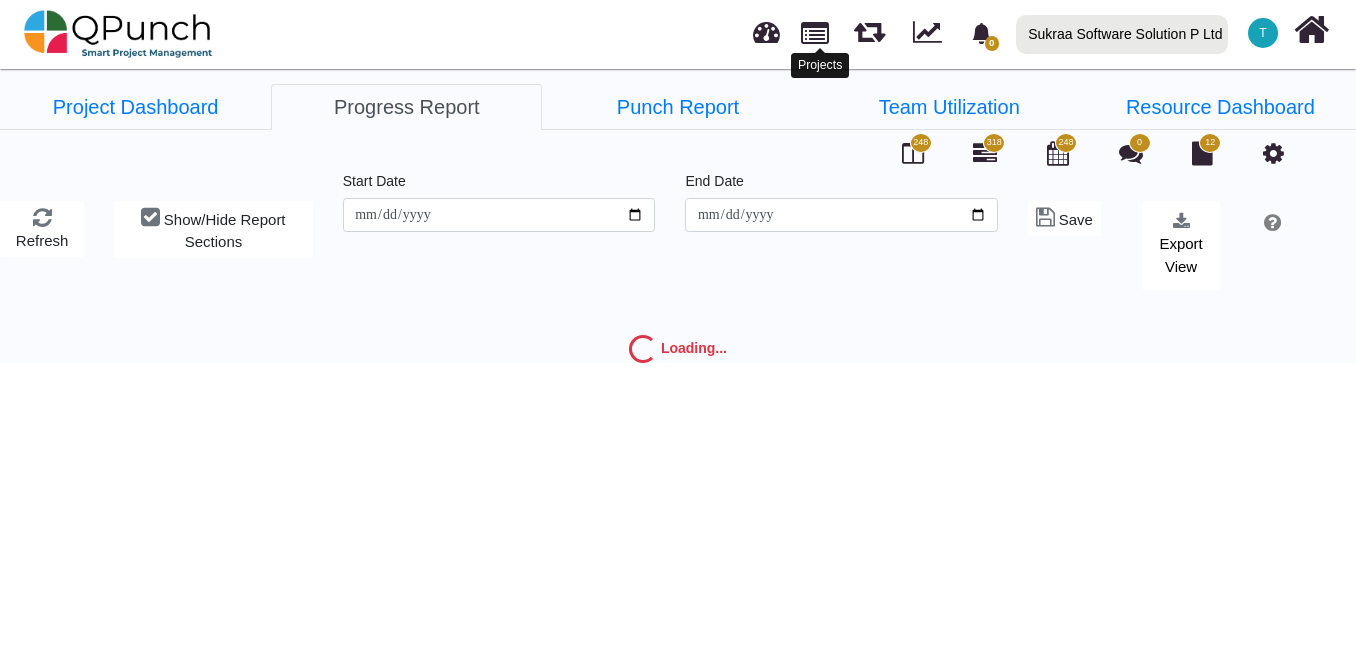 click at bounding box center (815, 31) 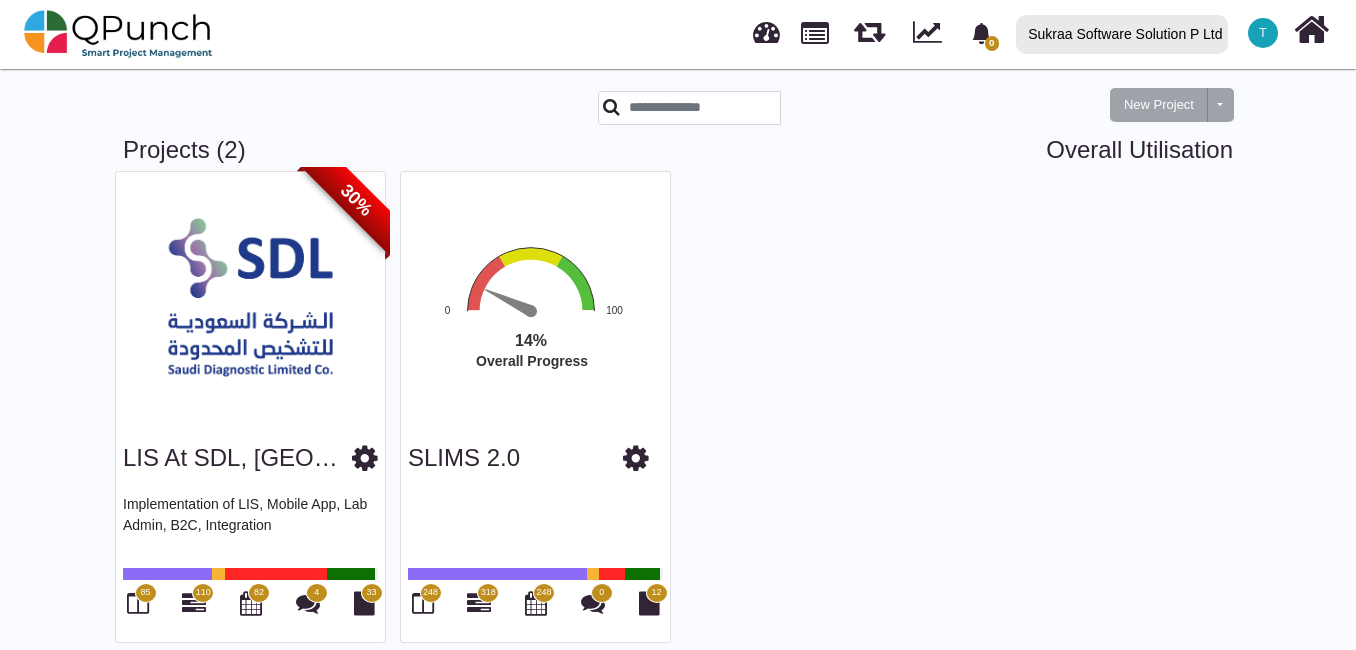 scroll, scrollTop: 64, scrollLeft: 0, axis: vertical 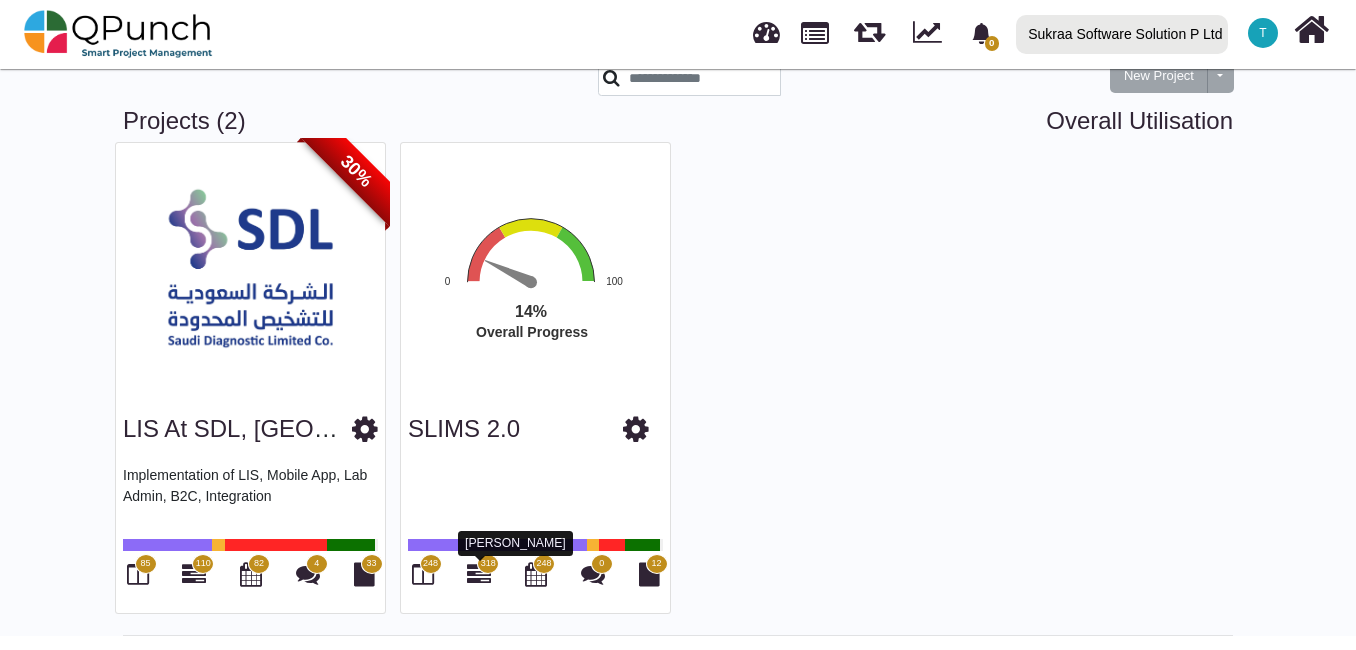 click at bounding box center (479, 574) 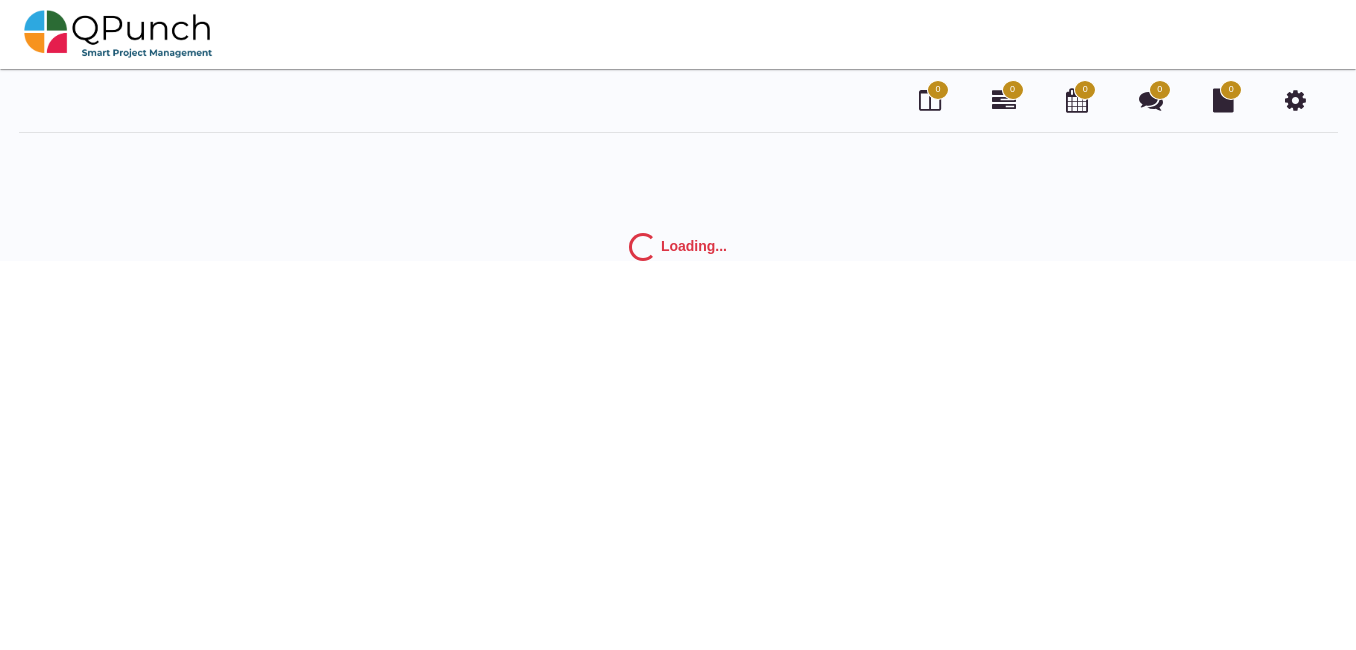 scroll, scrollTop: 0, scrollLeft: 0, axis: both 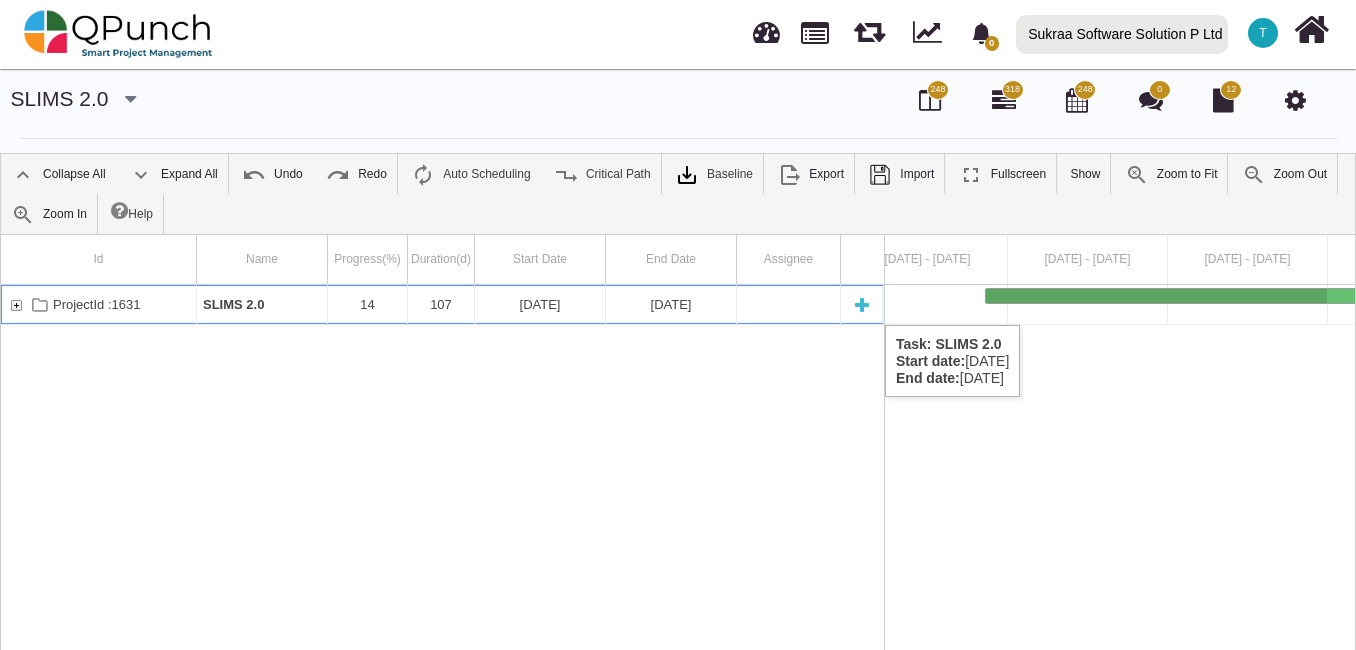 click at bounding box center [16, 304] 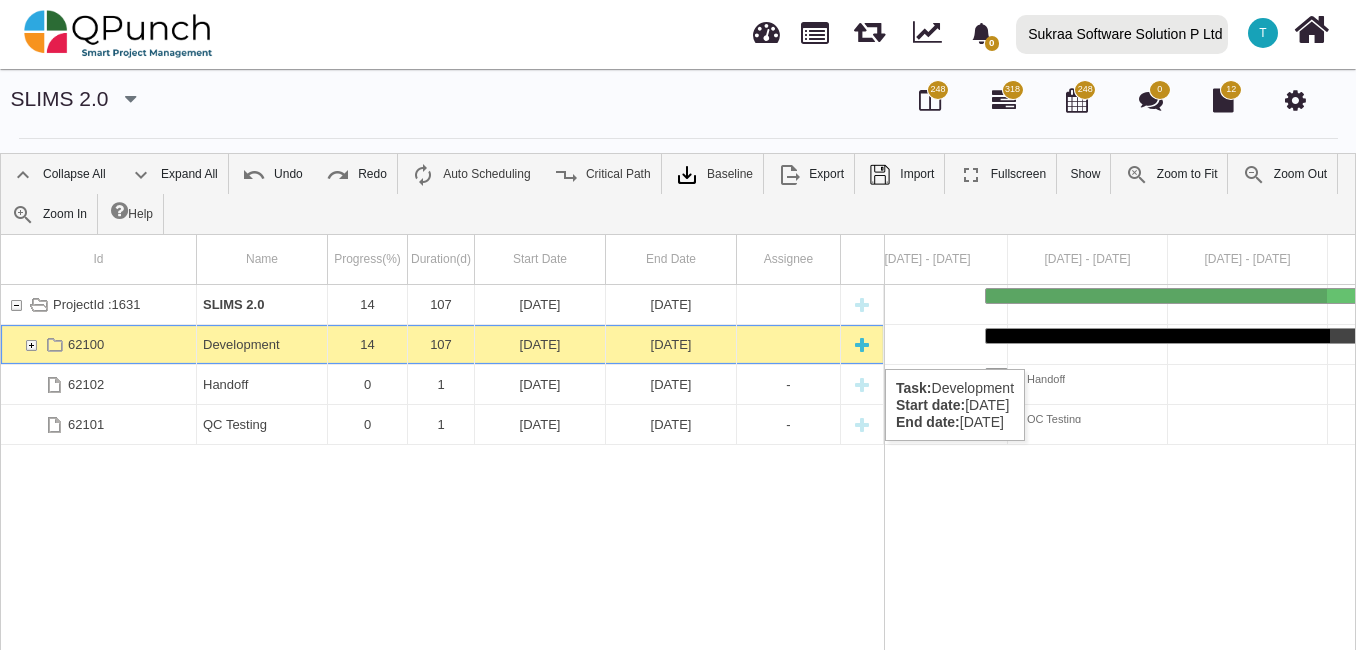 click at bounding box center (31, 344) 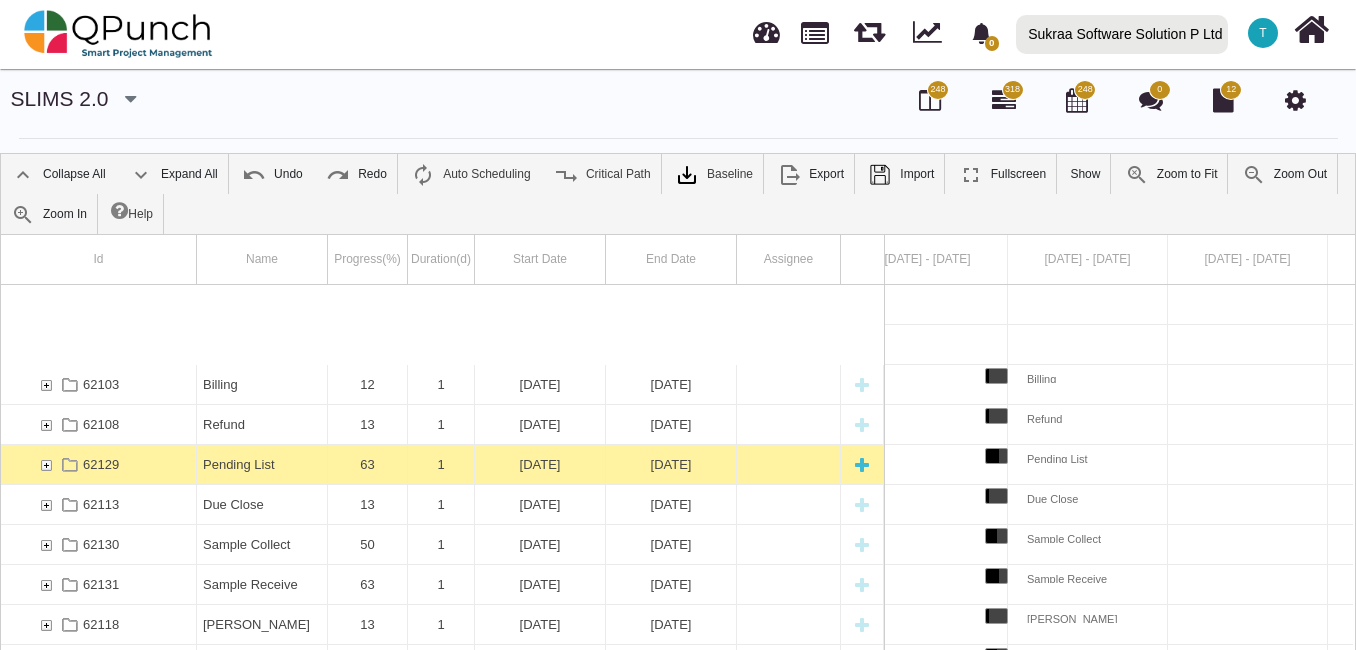 scroll, scrollTop: 180, scrollLeft: 0, axis: vertical 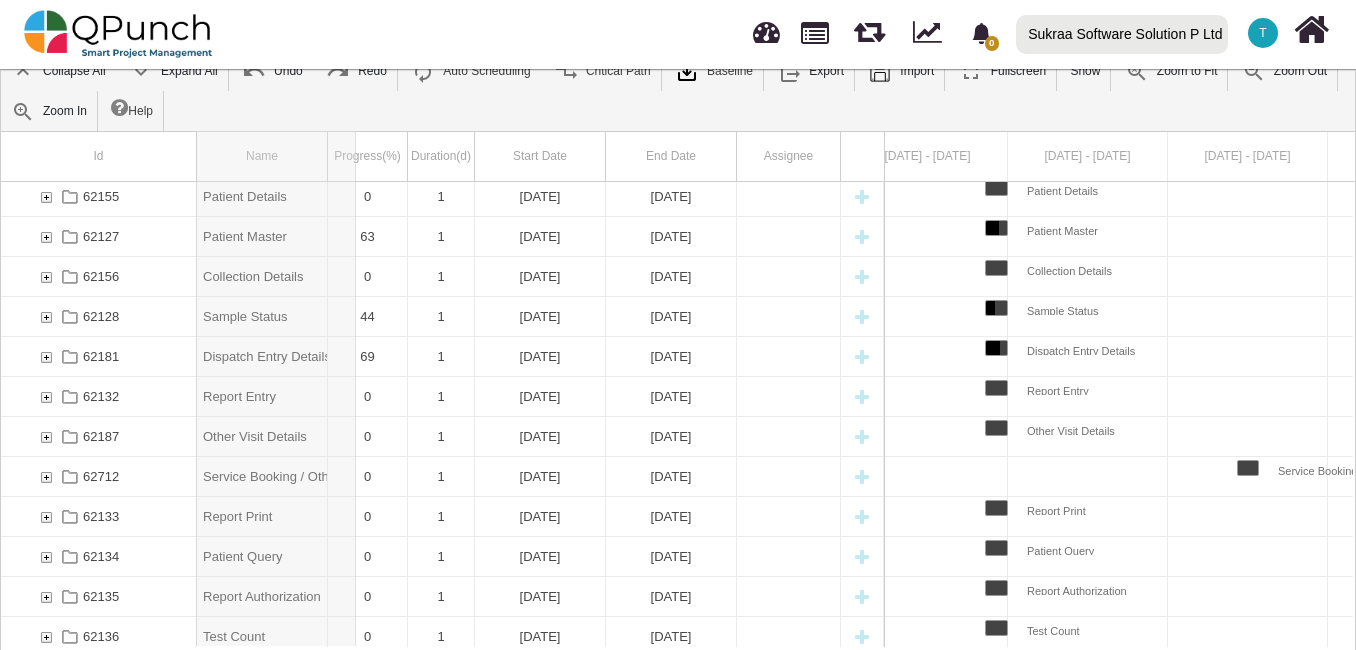 drag, startPoint x: 328, startPoint y: 146, endPoint x: 356, endPoint y: 154, distance: 29.12044 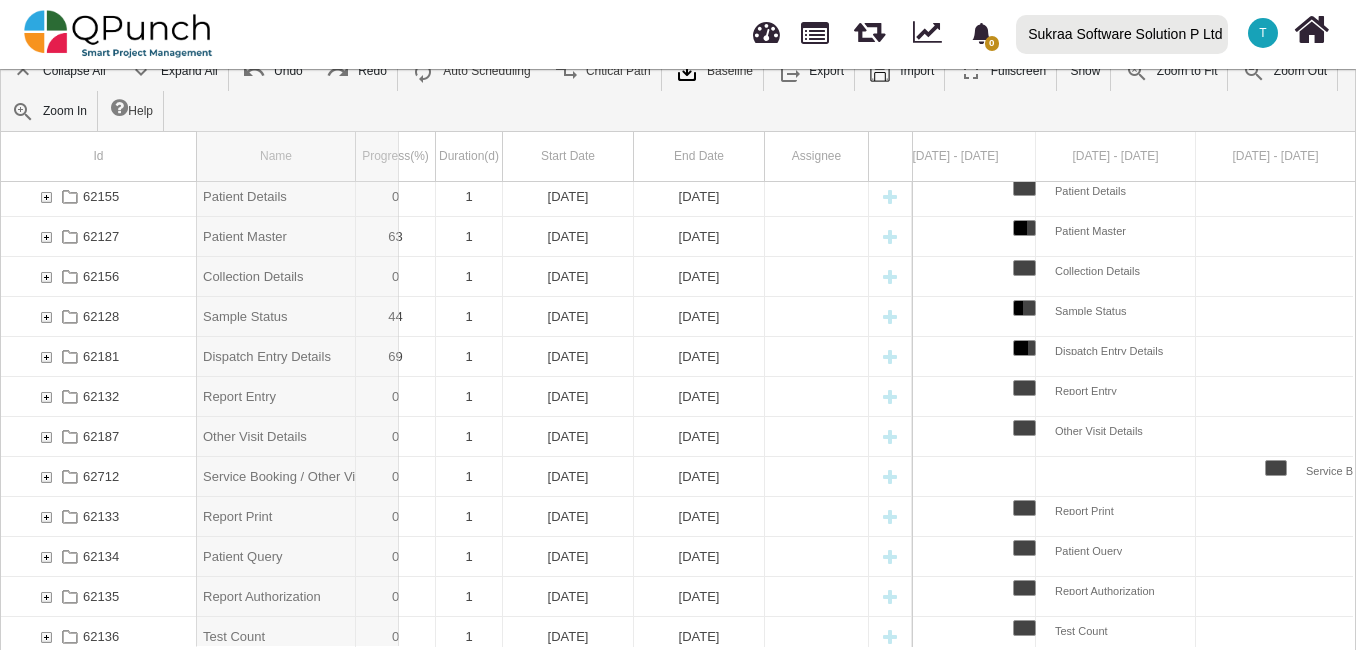 drag, startPoint x: 356, startPoint y: 154, endPoint x: 400, endPoint y: 157, distance: 44.102154 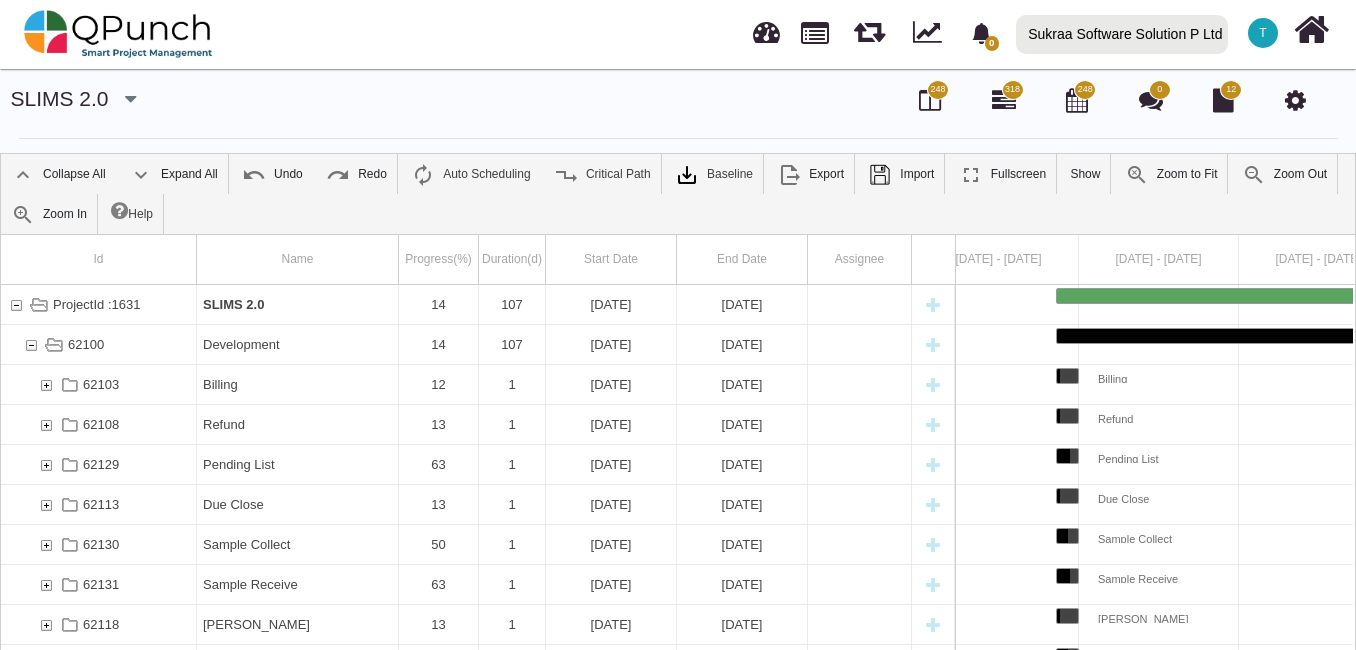 click on "248" at bounding box center [937, 90] 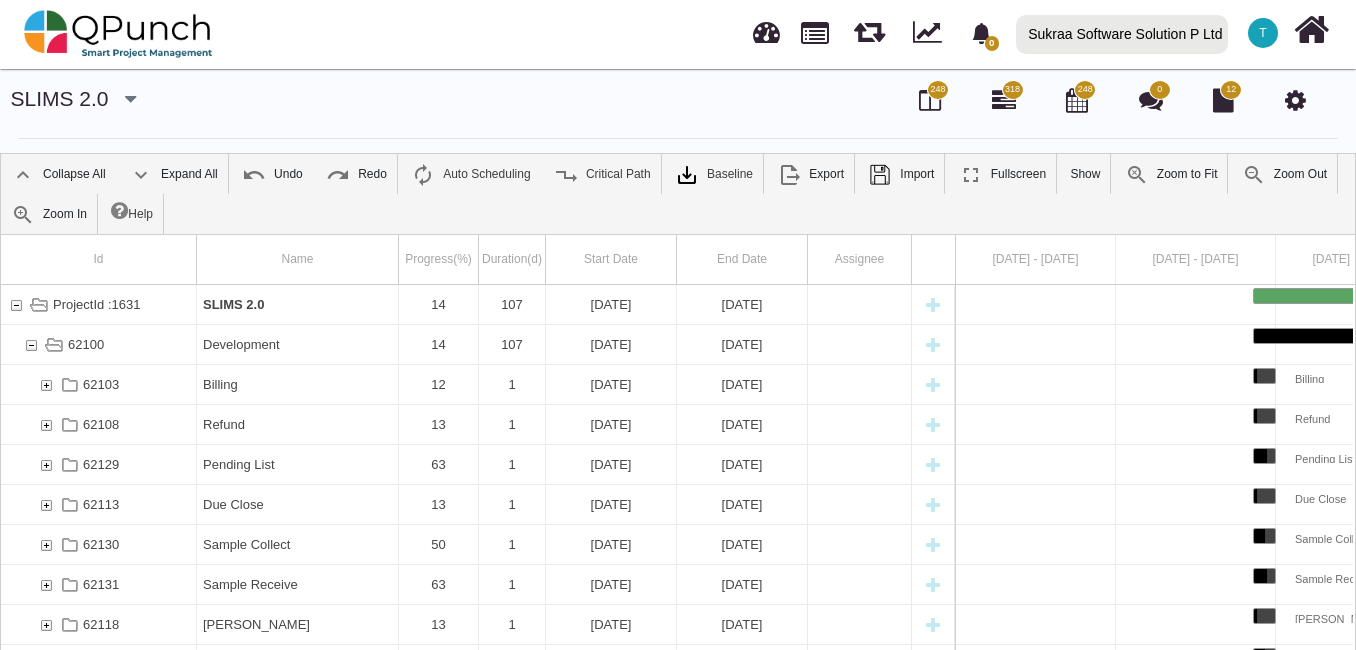 click on "248" at bounding box center [937, 90] 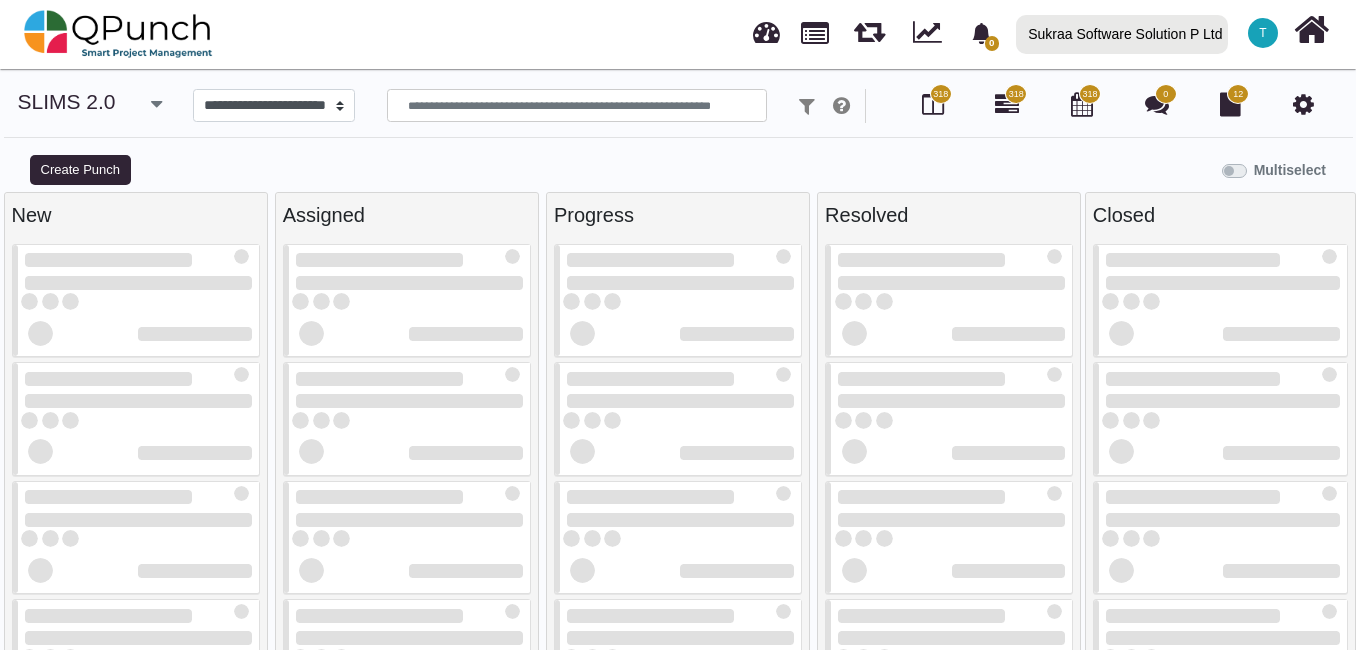 click on "318" at bounding box center [1090, 94] 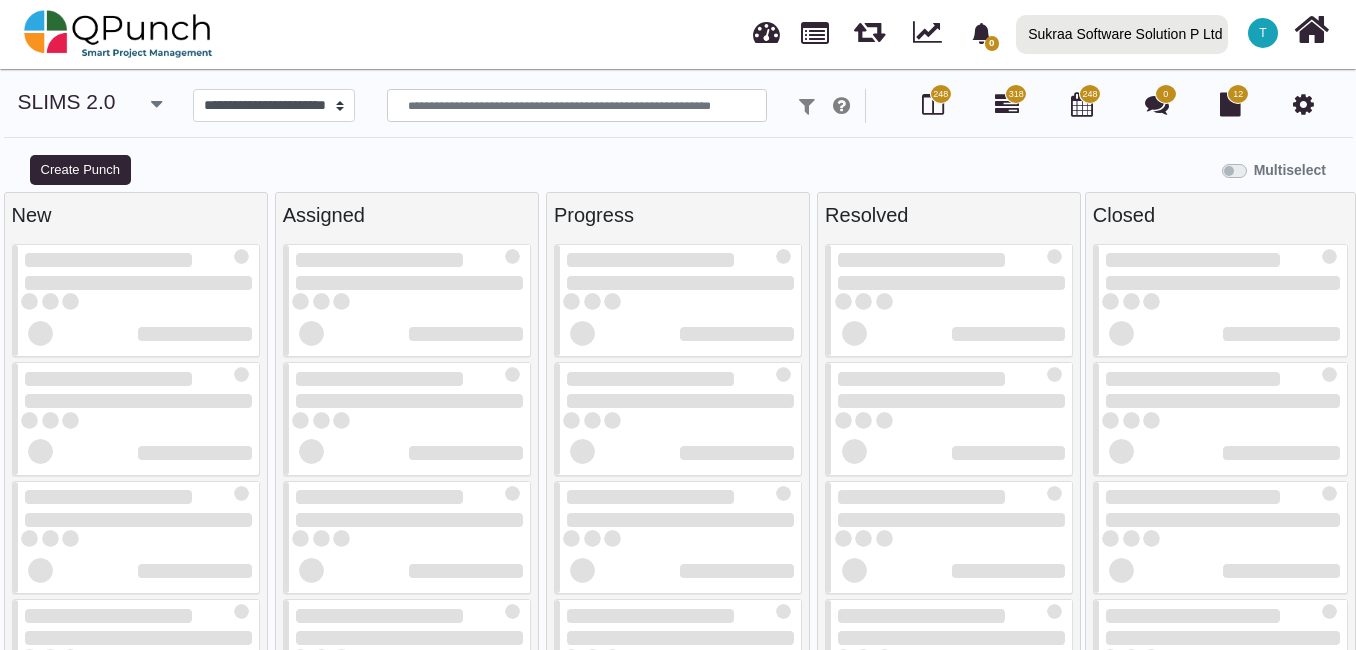 select 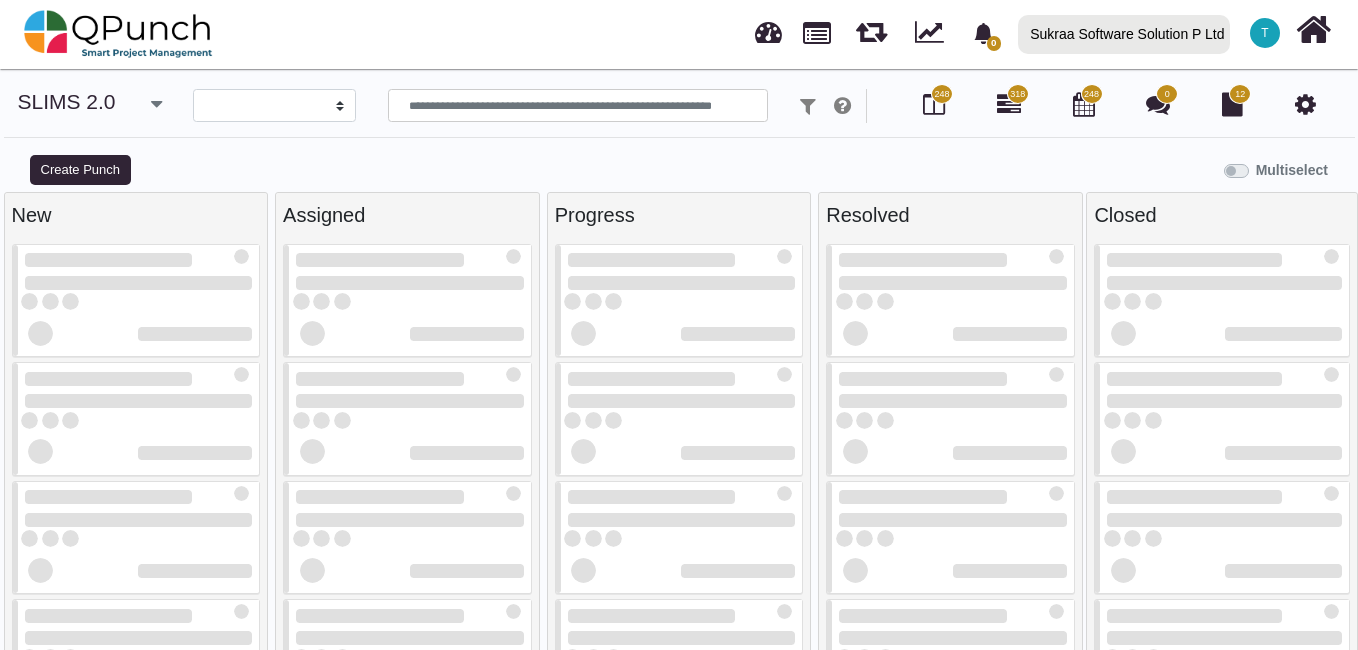 select on "****" 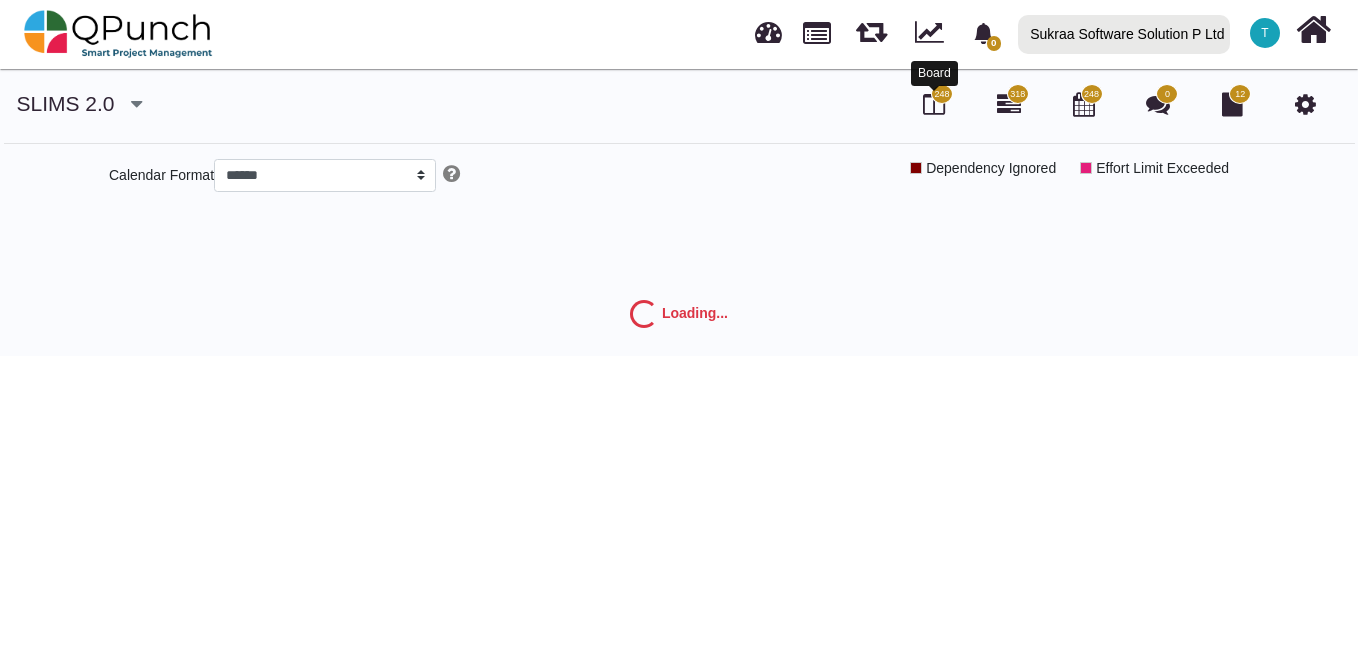 click at bounding box center [934, 104] 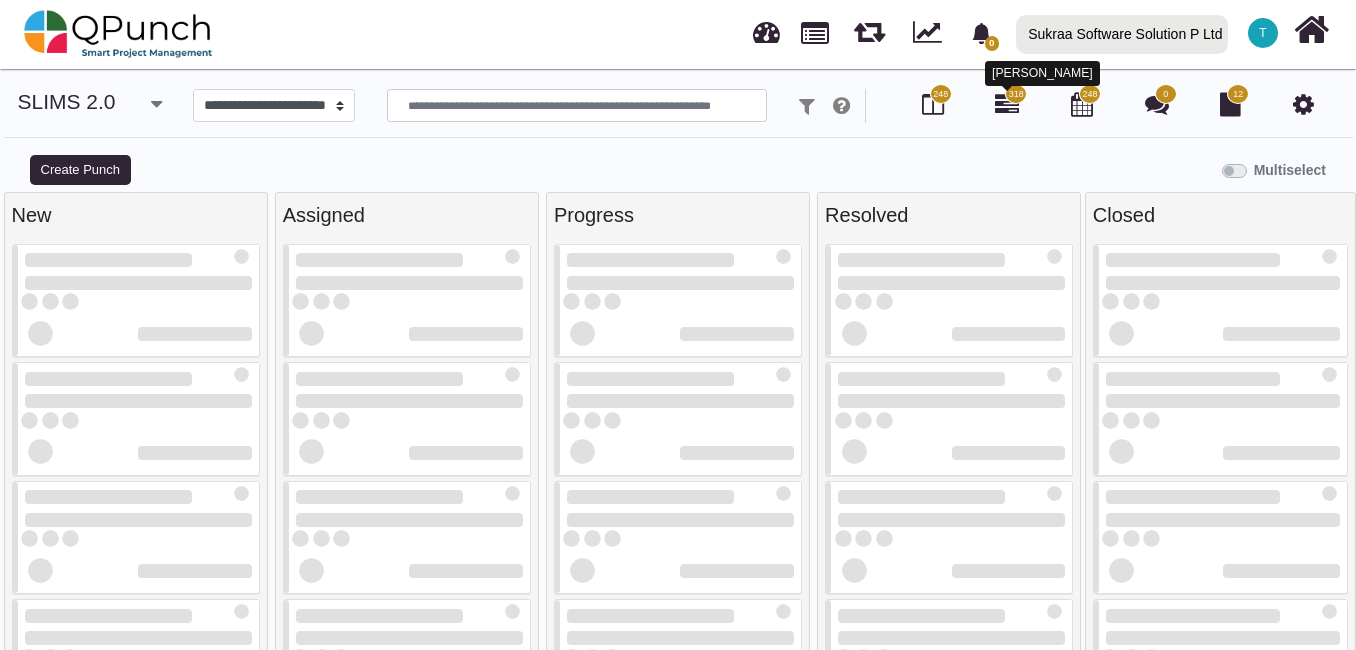 drag, startPoint x: 971, startPoint y: 103, endPoint x: 995, endPoint y: 103, distance: 24 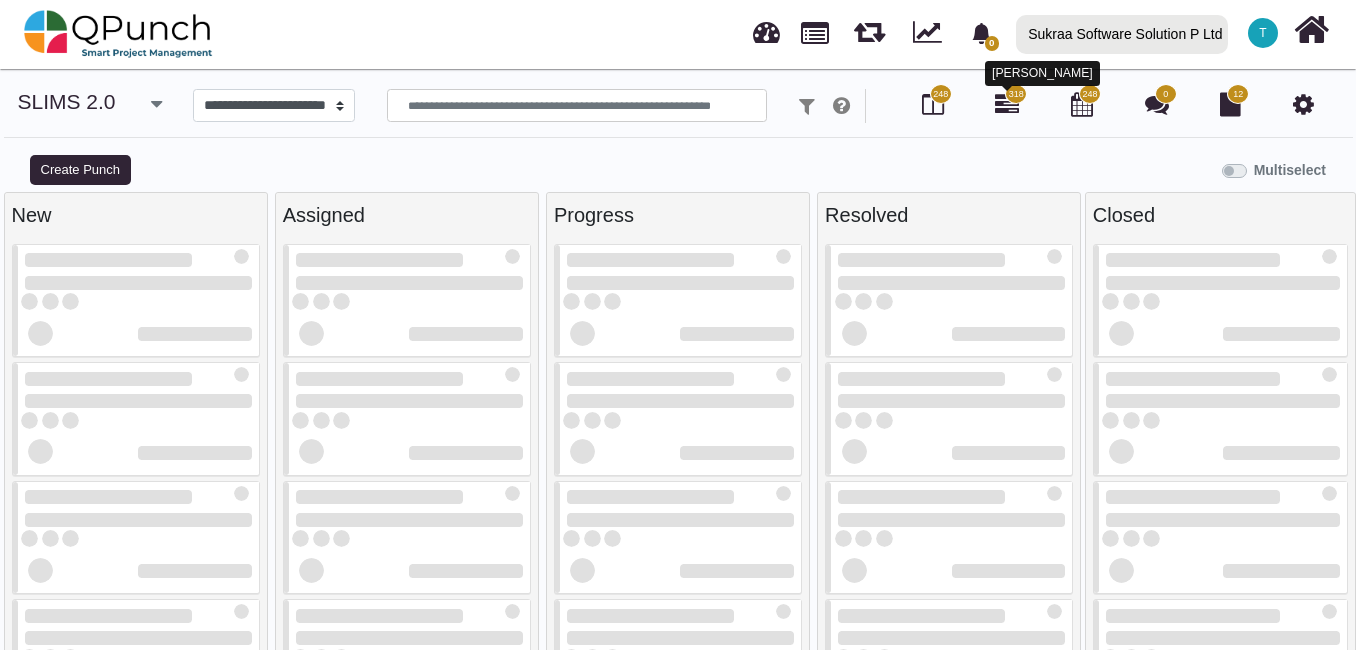 click at bounding box center (1007, 104) 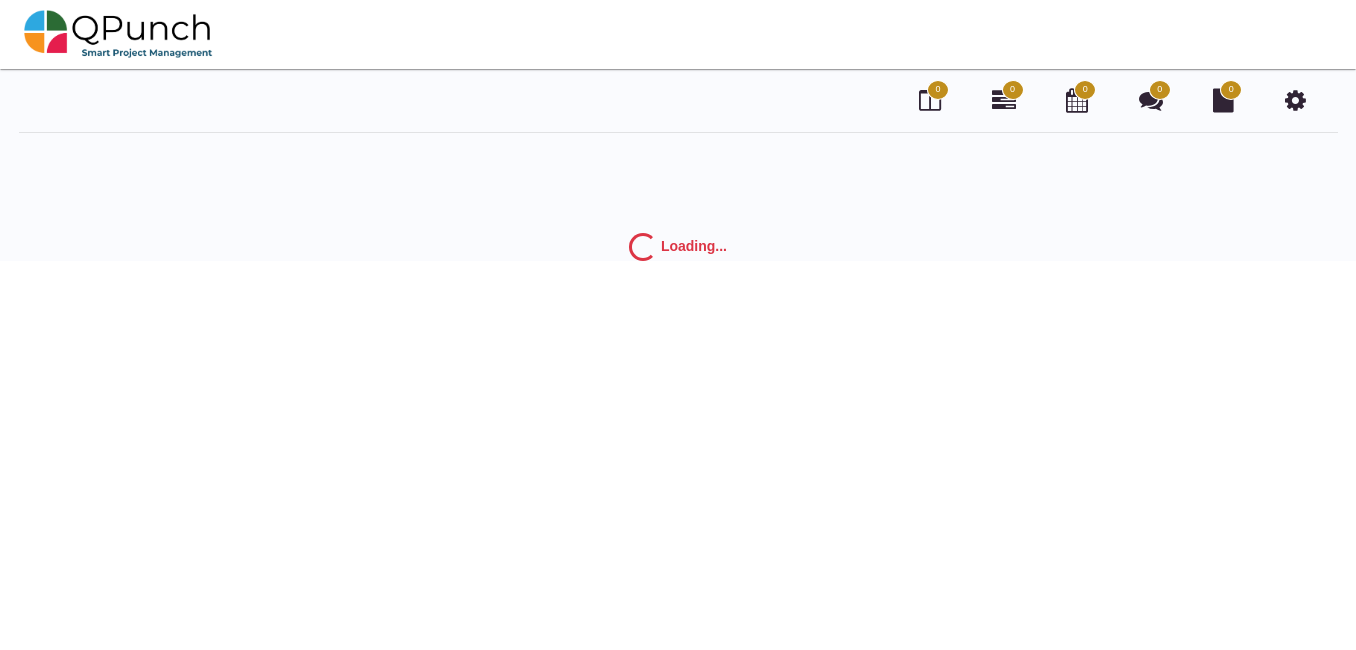 scroll, scrollTop: 0, scrollLeft: 0, axis: both 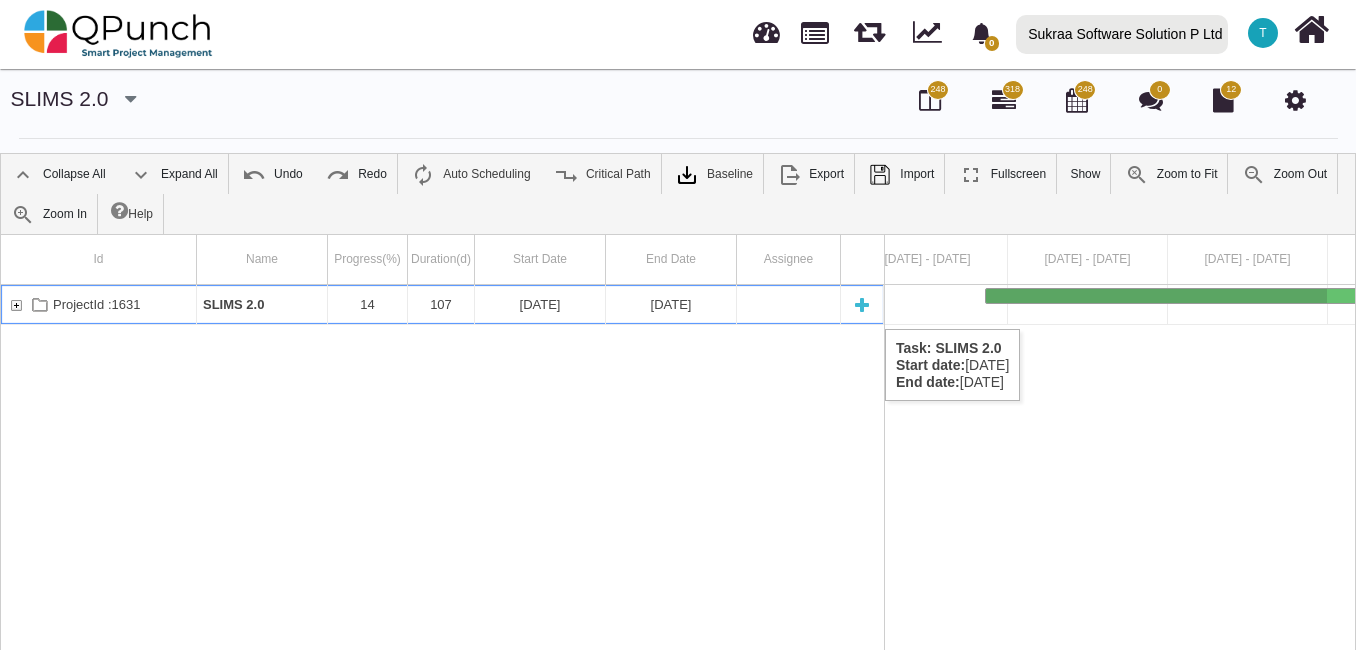 click at bounding box center (16, 304) 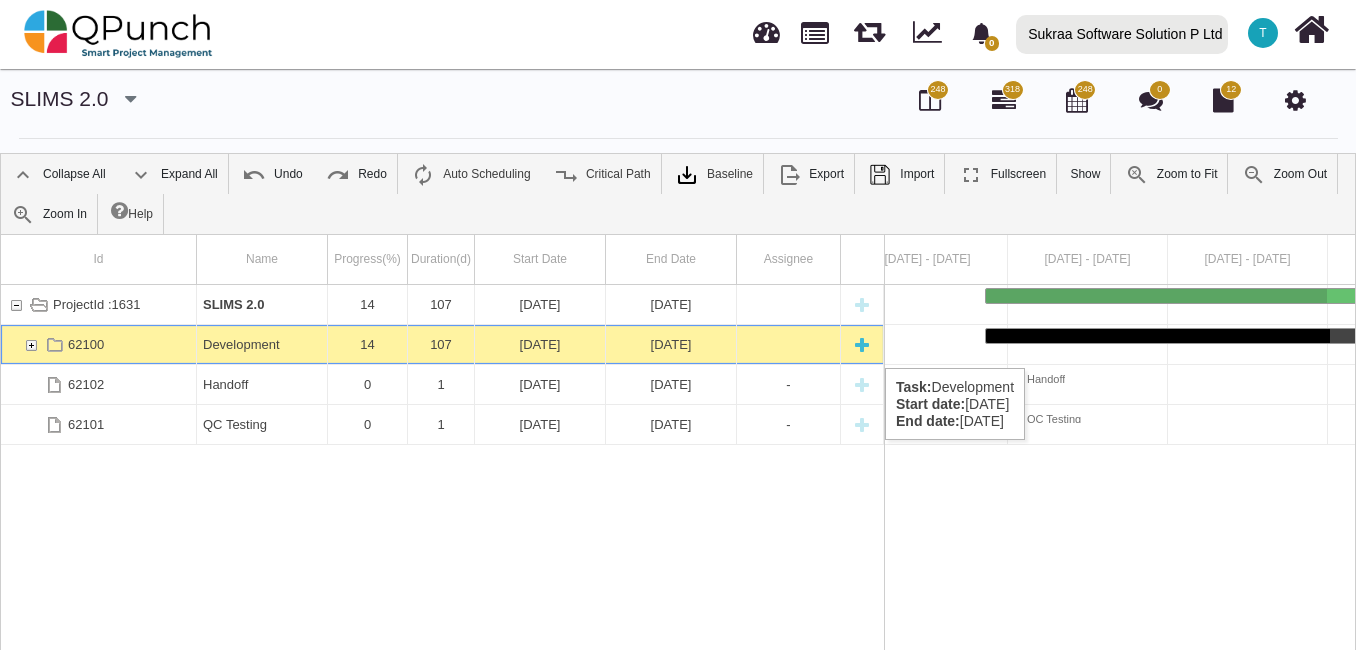 click at bounding box center [31, 344] 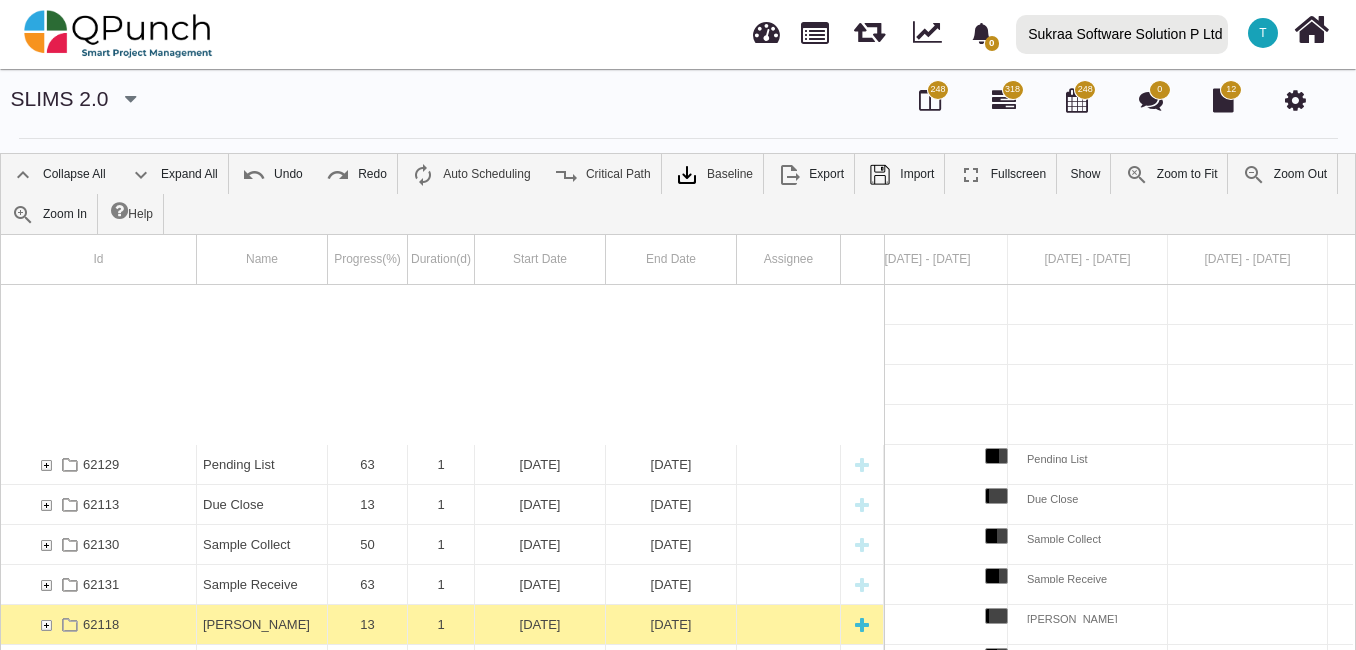 scroll, scrollTop: 180, scrollLeft: 0, axis: vertical 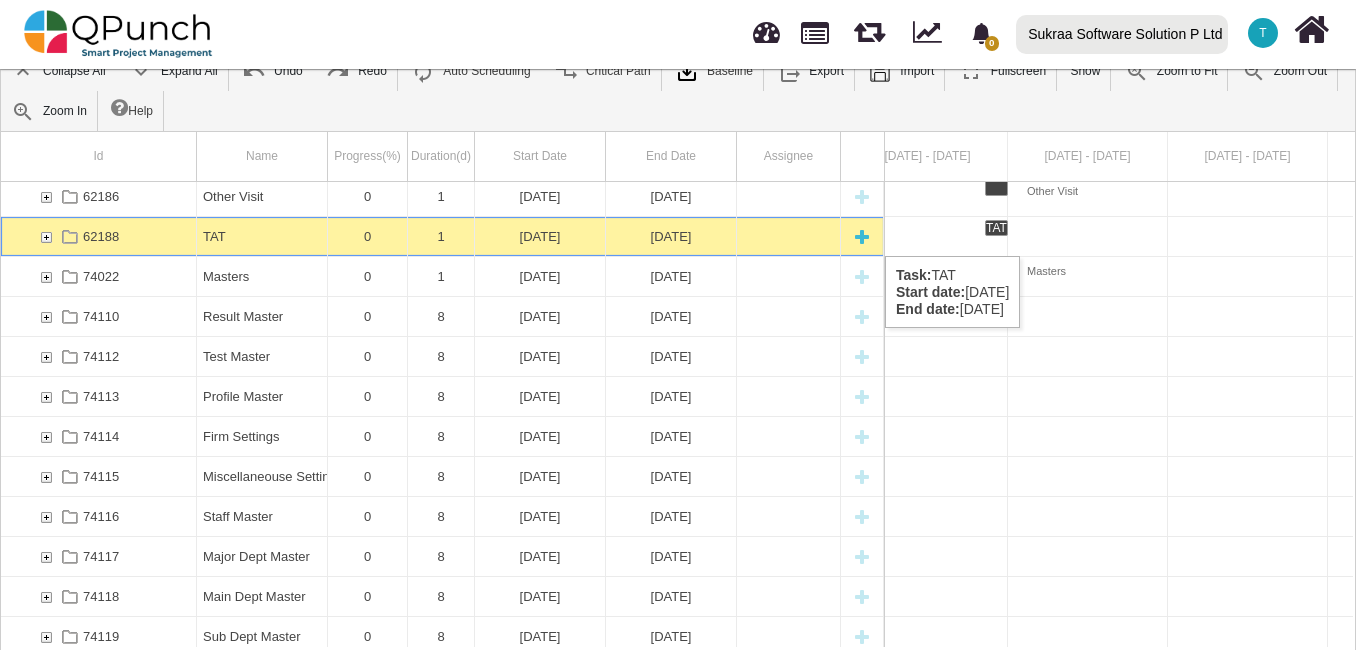 click on "62188" at bounding box center (101, 236) 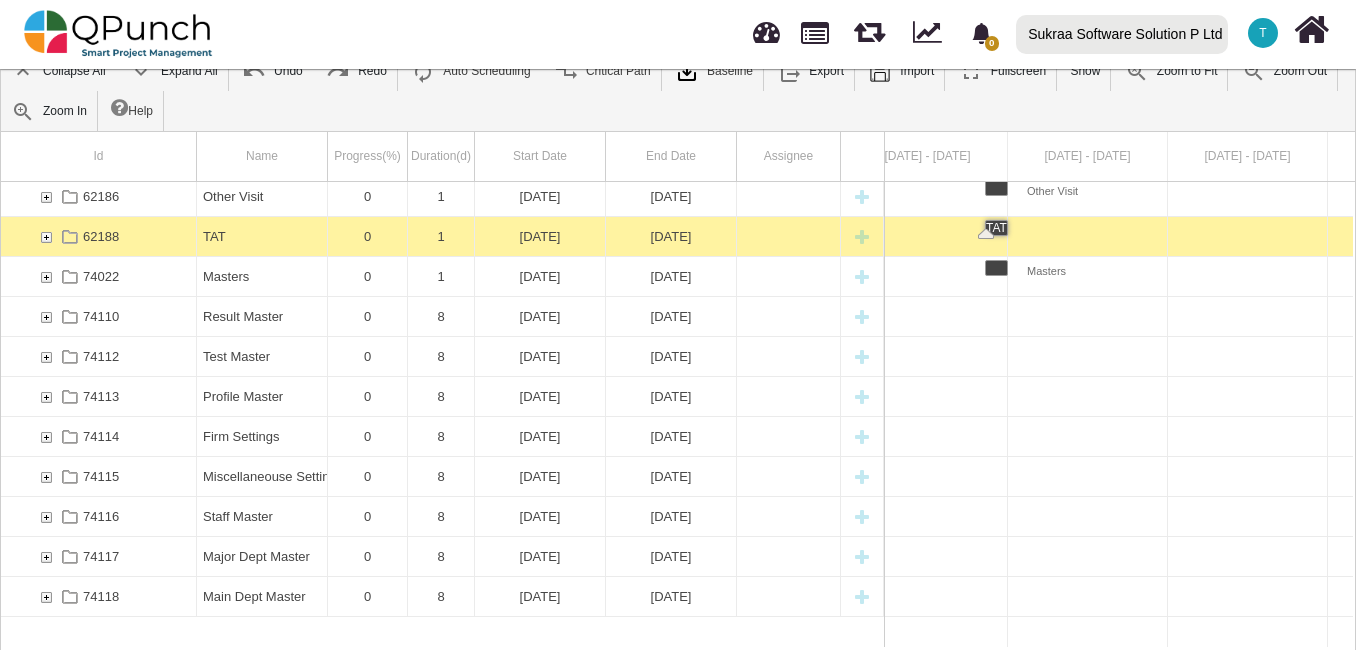scroll, scrollTop: 1385, scrollLeft: 0, axis: vertical 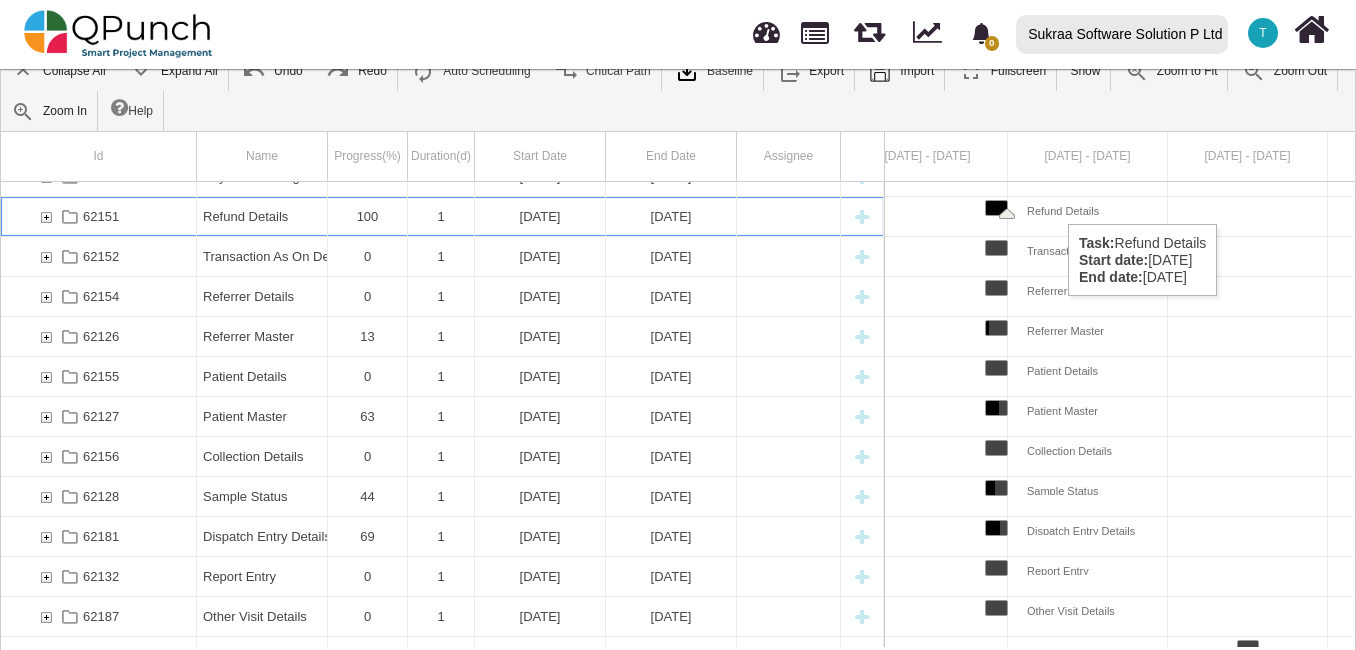 click on "Refund Details" at bounding box center (1053, 208) 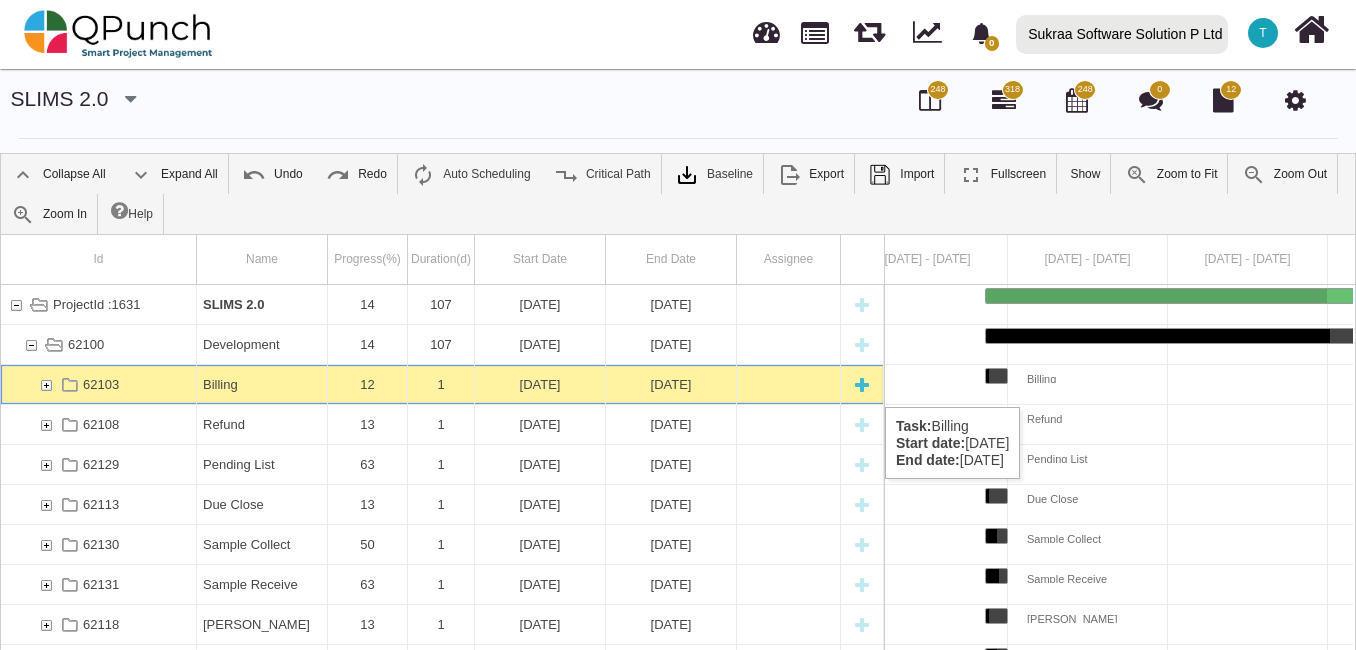 click at bounding box center (46, 384) 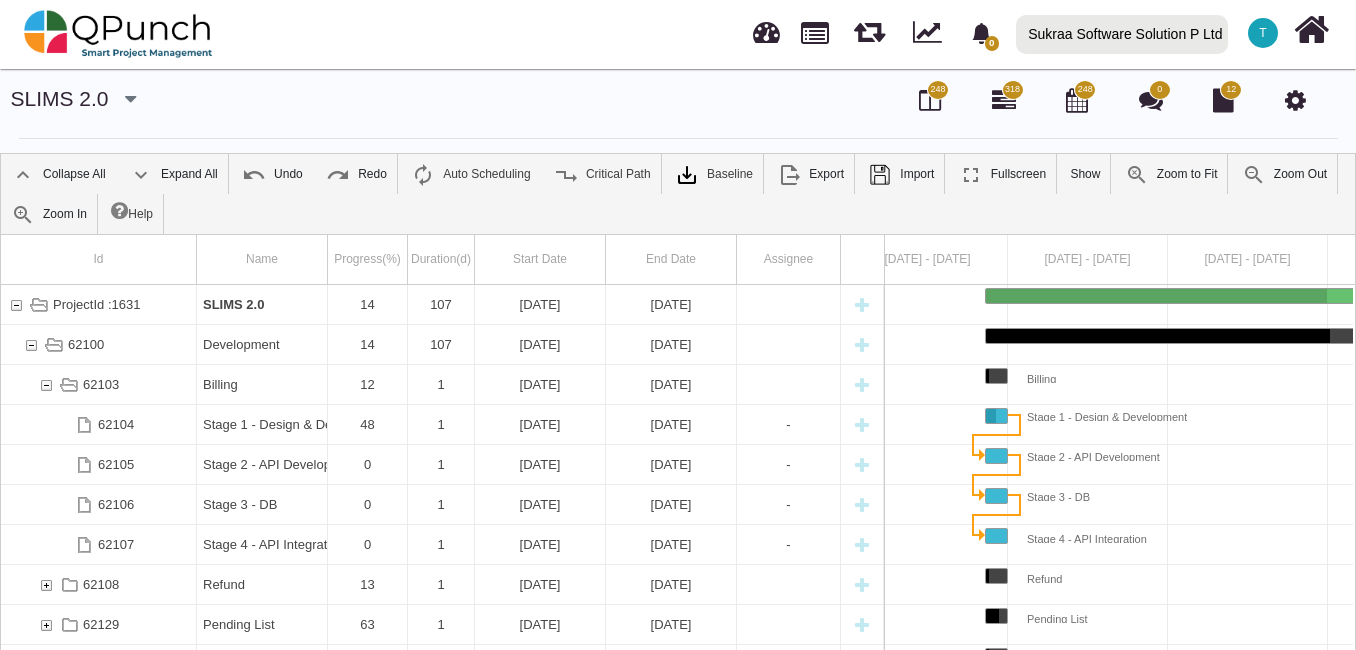 click at bounding box center [46, 384] 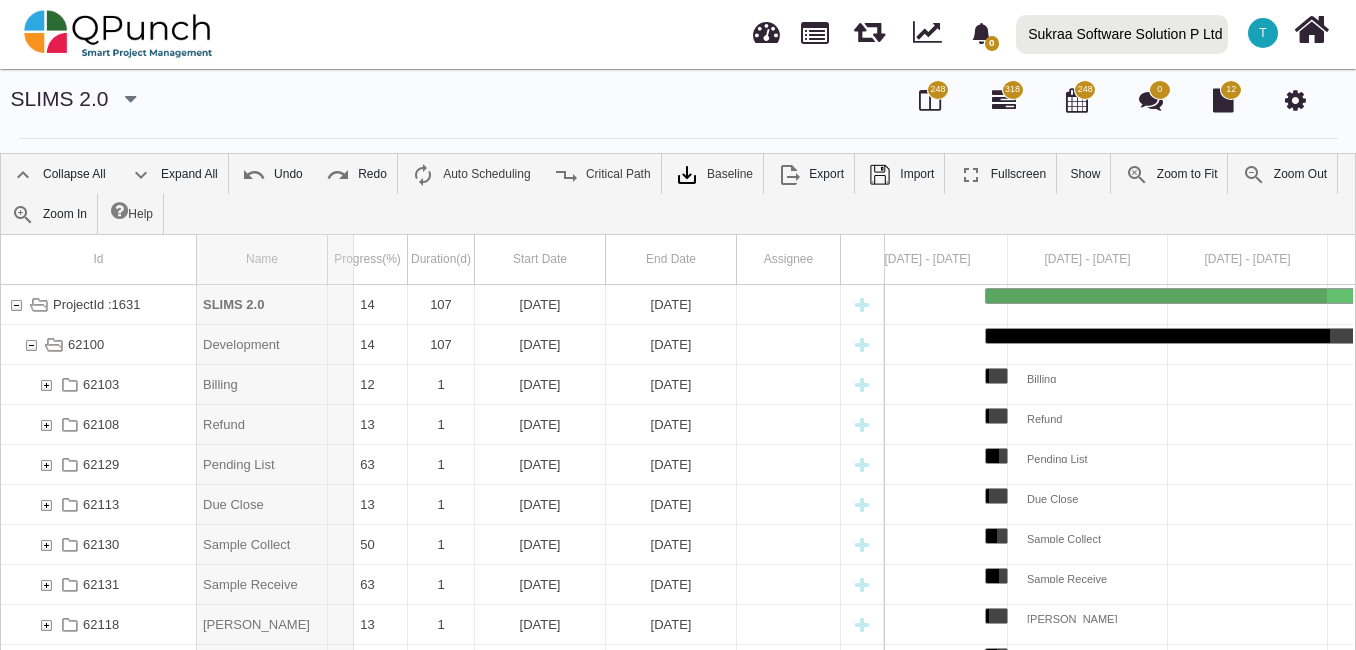 drag, startPoint x: 325, startPoint y: 241, endPoint x: 355, endPoint y: 248, distance: 30.805843 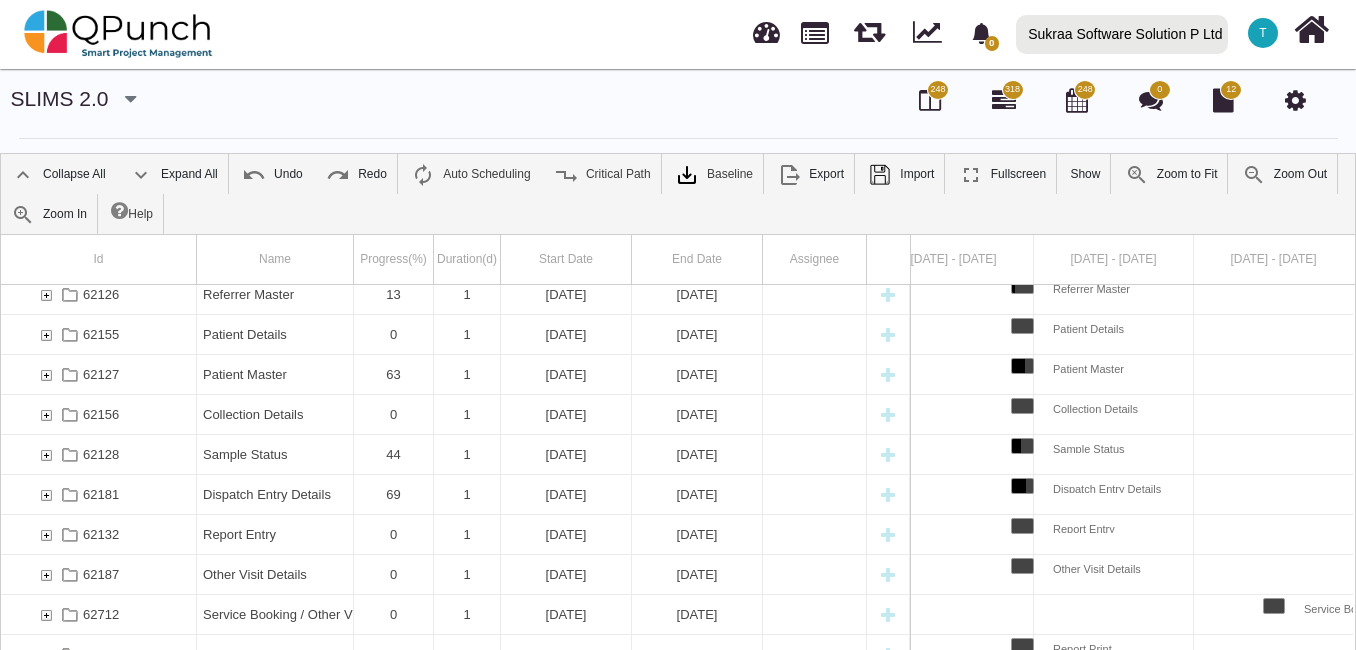 scroll, scrollTop: 1080, scrollLeft: 0, axis: vertical 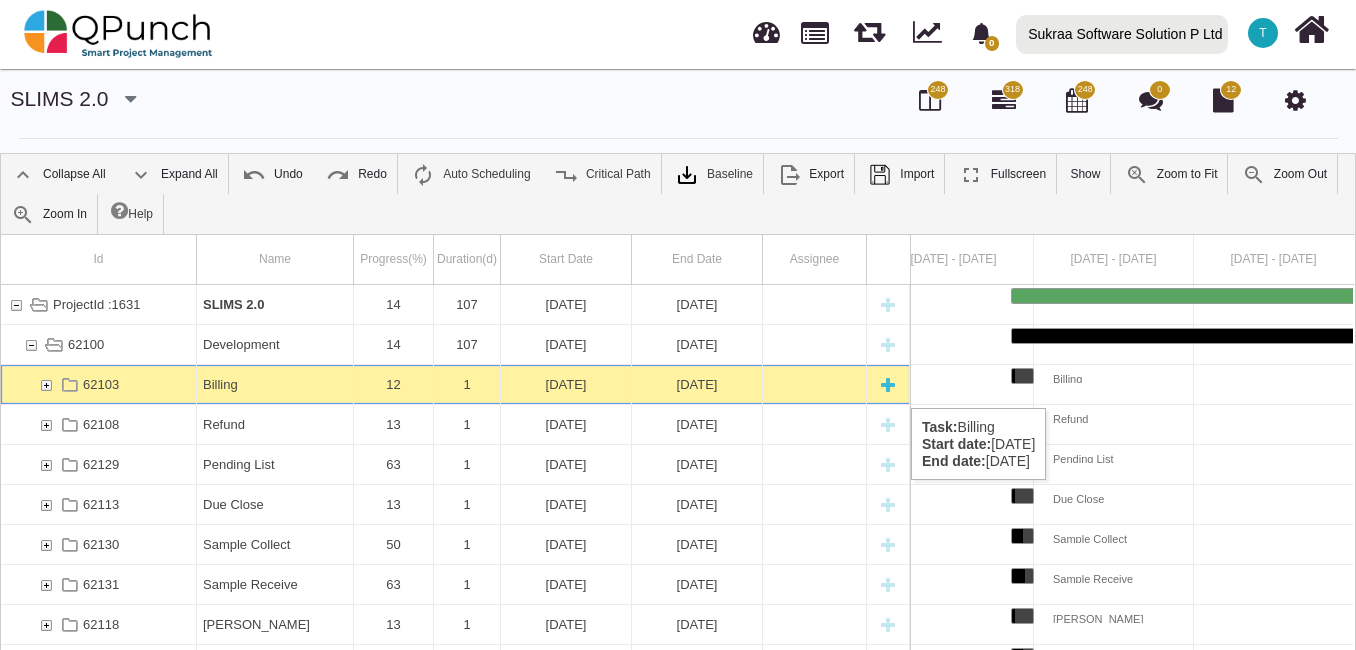click at bounding box center (888, 384) 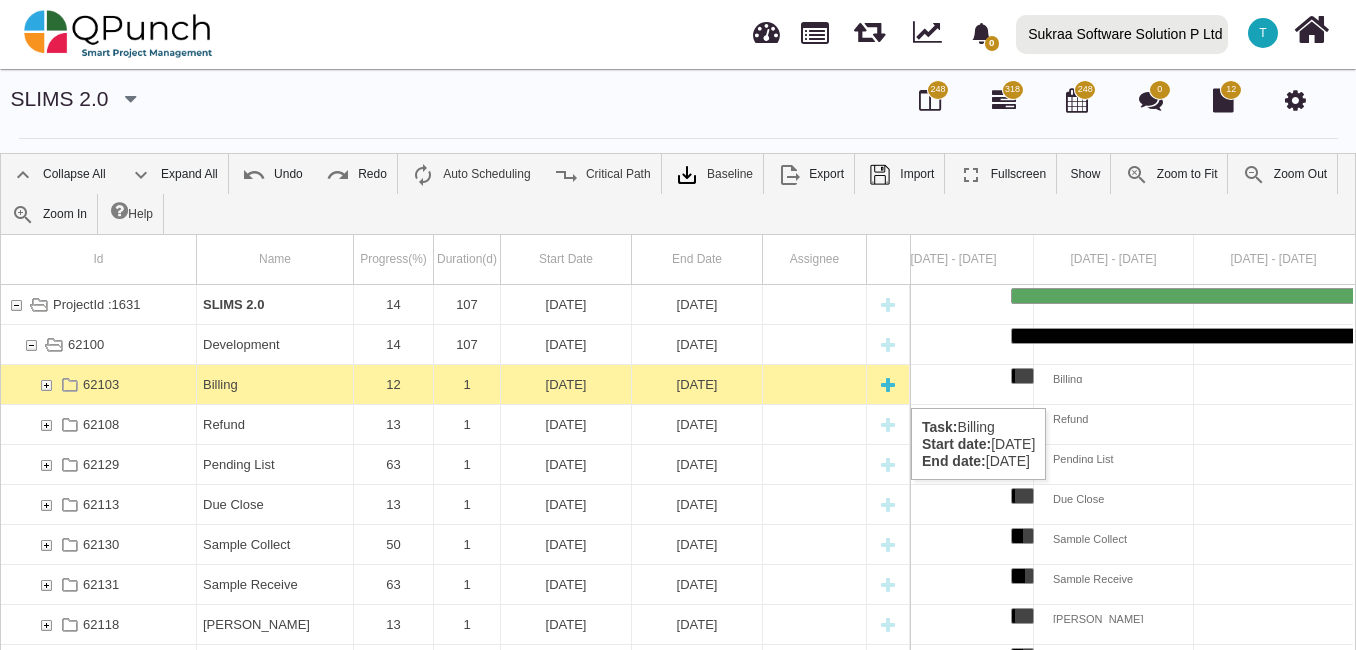 select on "*" 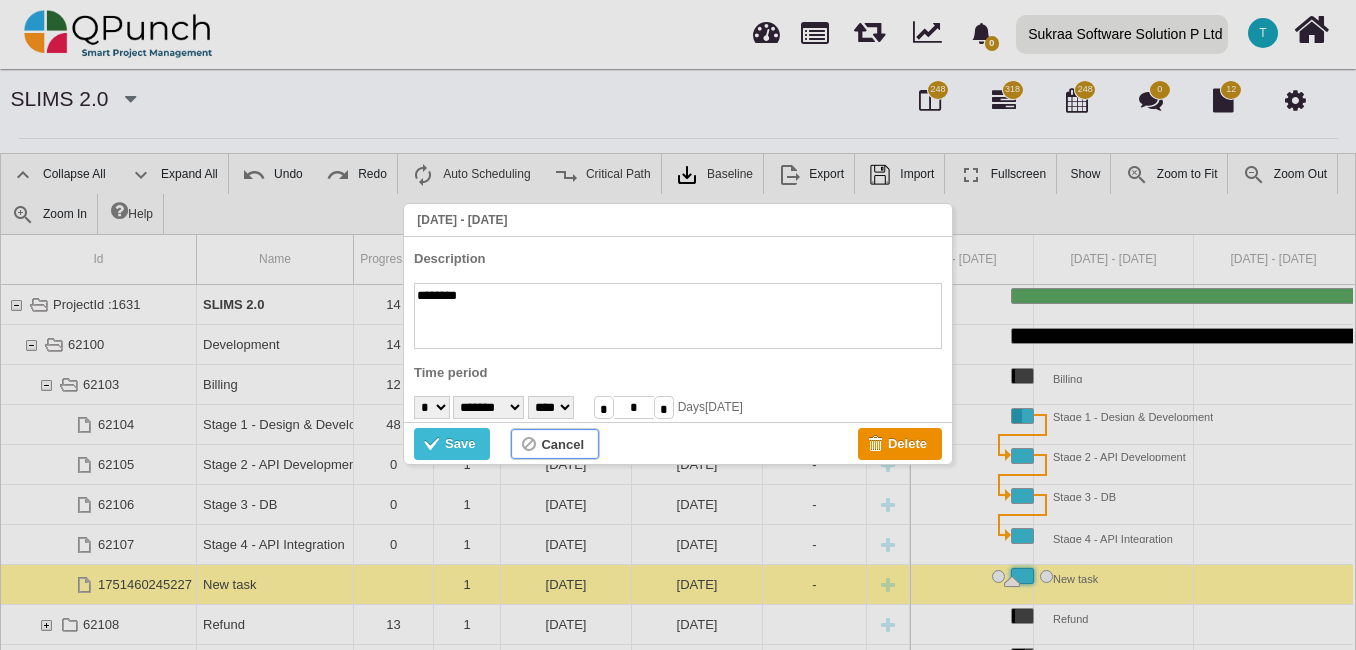 click on "Cancel" at bounding box center [555, 444] 